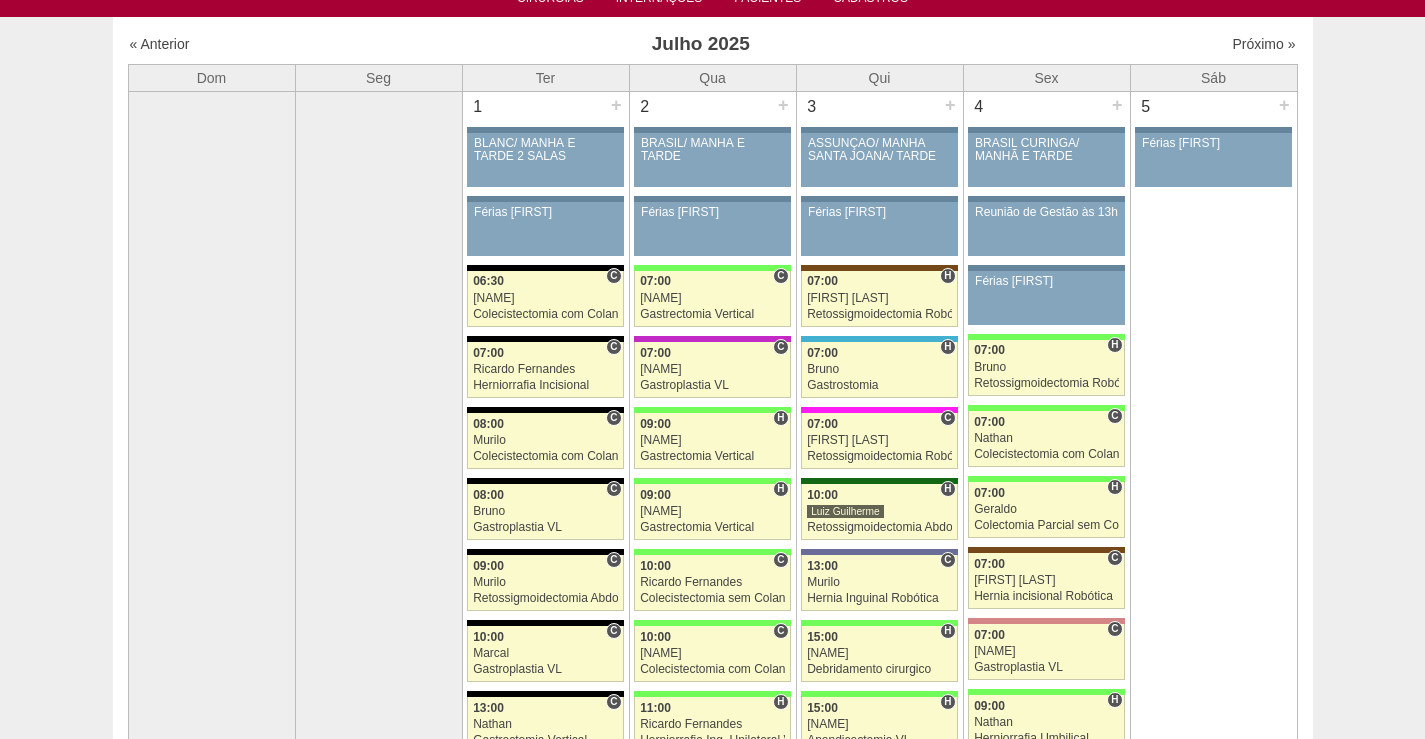 scroll, scrollTop: 0, scrollLeft: 0, axis: both 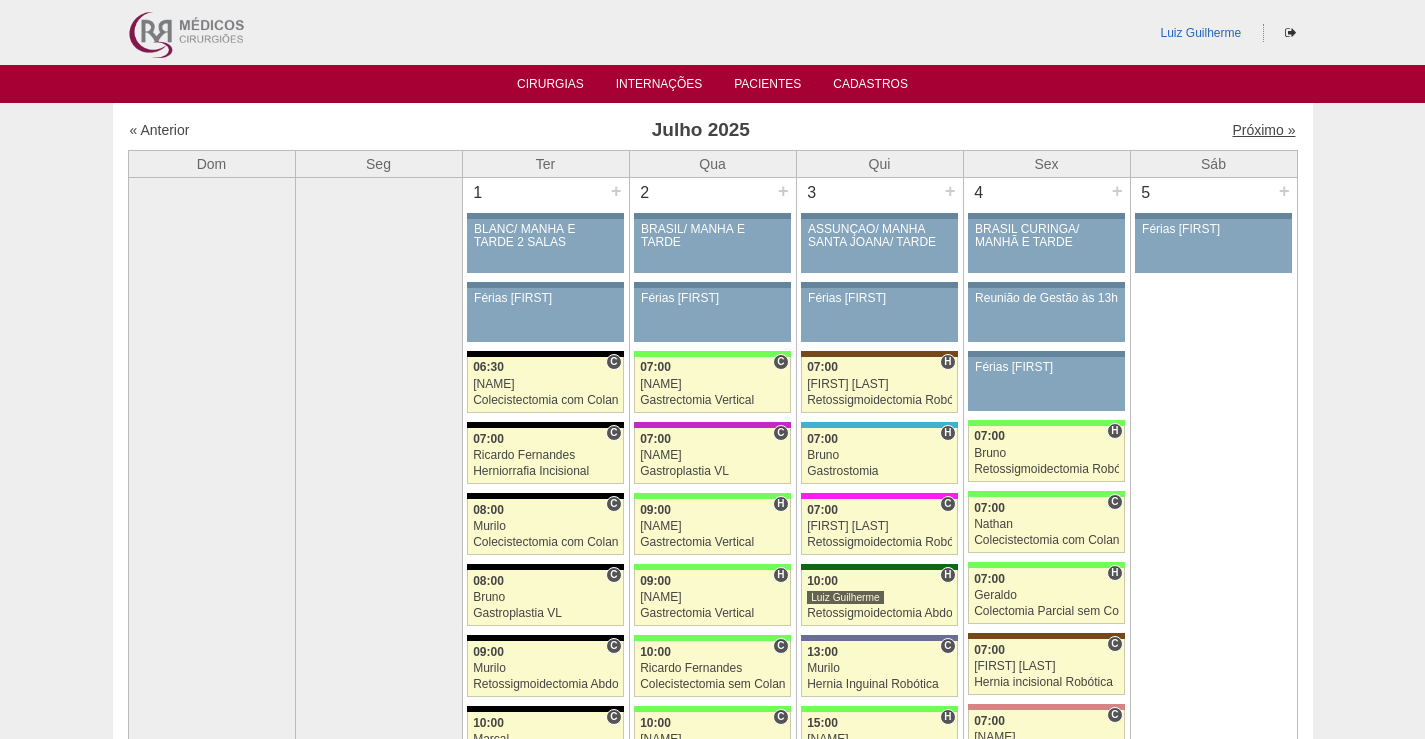 click on "Próximo »" at bounding box center [1263, 130] 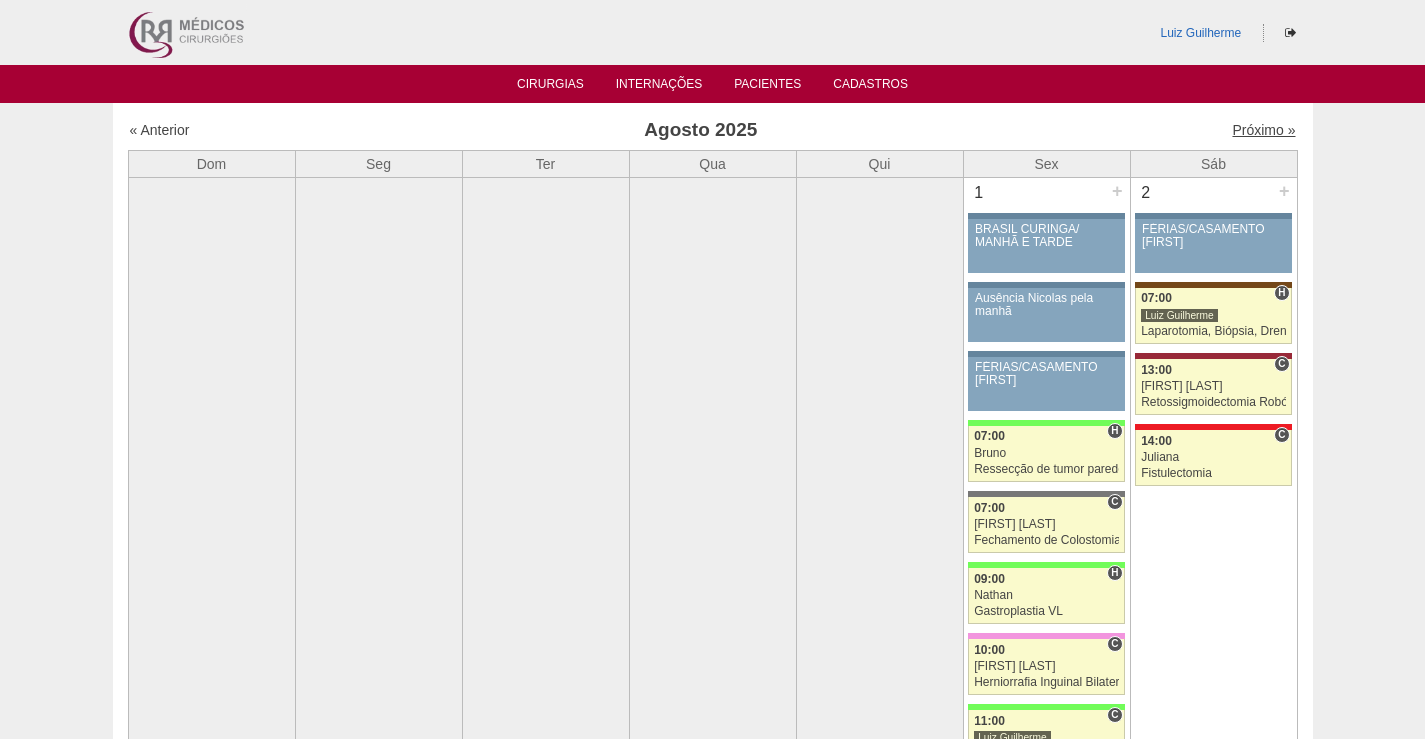 scroll, scrollTop: 0, scrollLeft: 0, axis: both 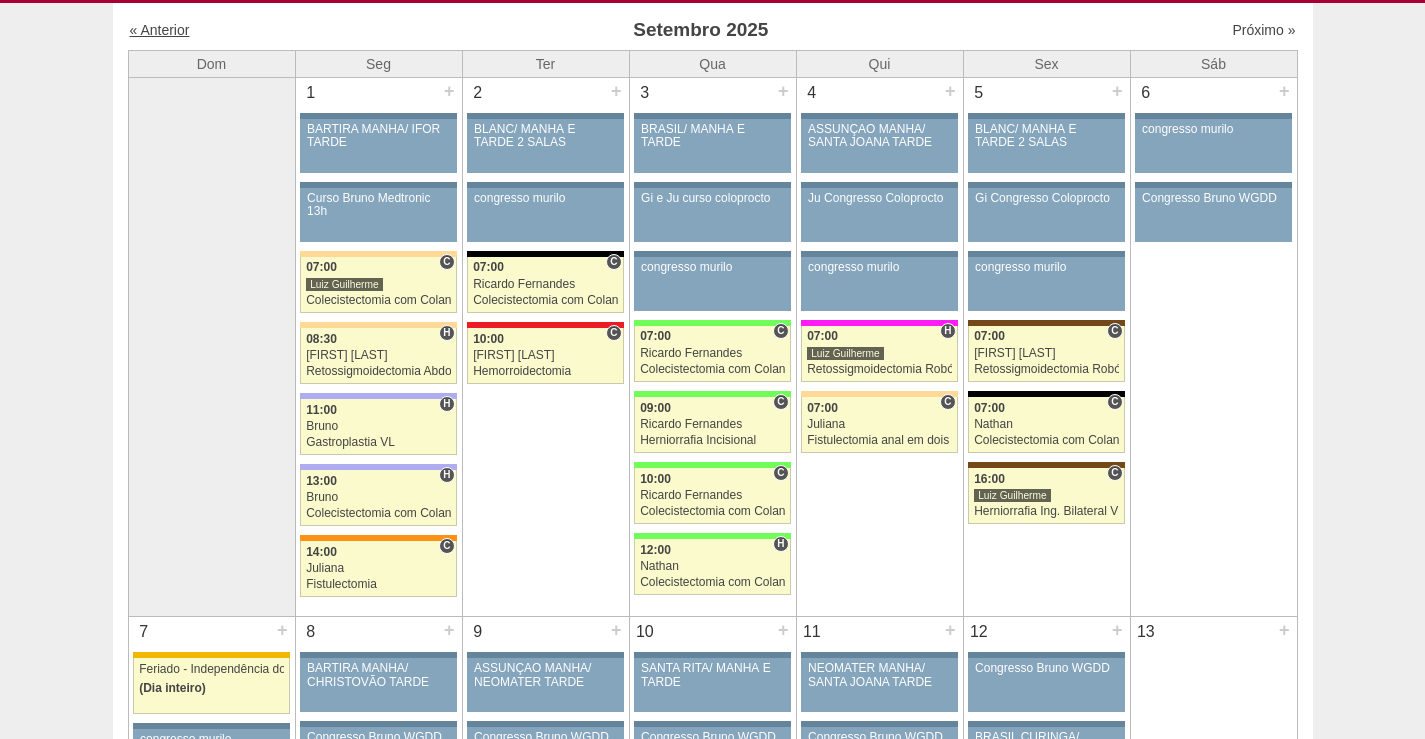 click on "« Anterior" at bounding box center (160, 30) 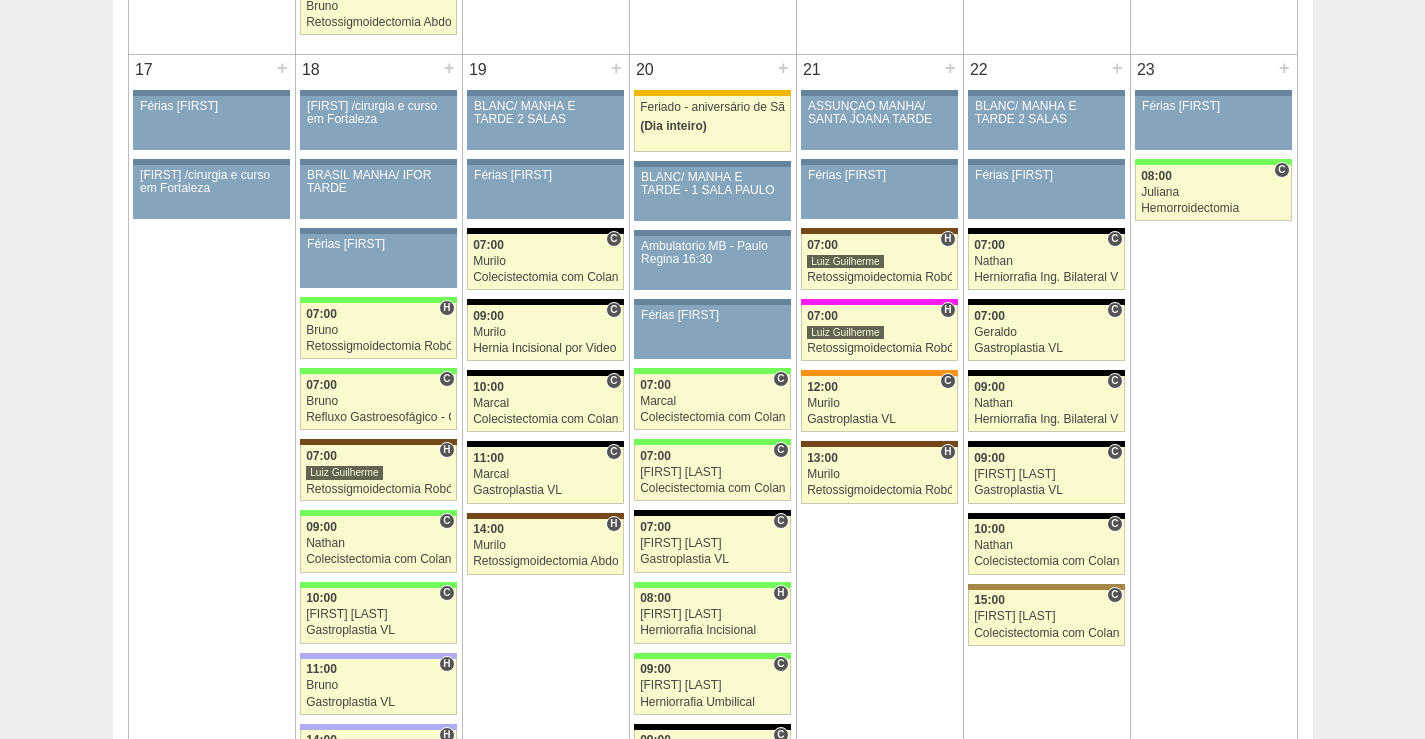 scroll, scrollTop: 3300, scrollLeft: 0, axis: vertical 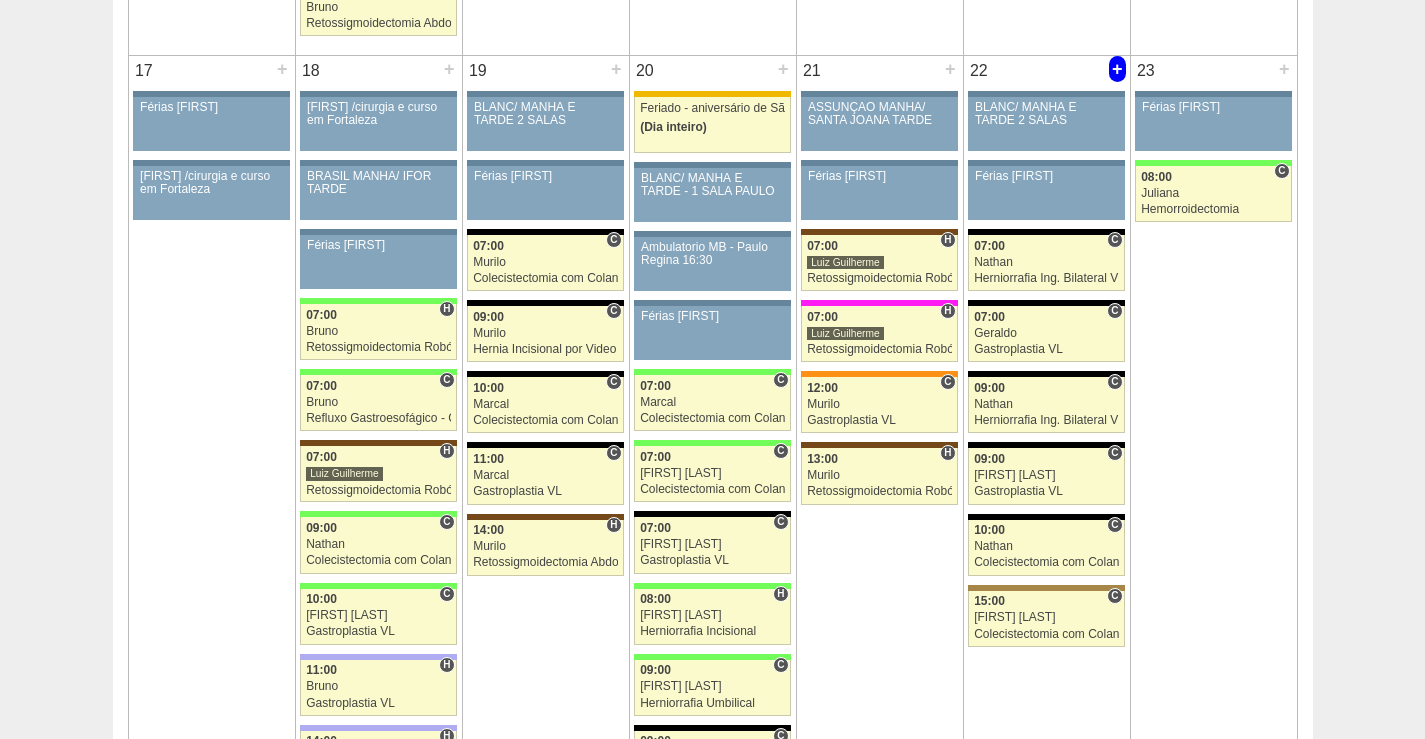 click on "+" at bounding box center (1117, 69) 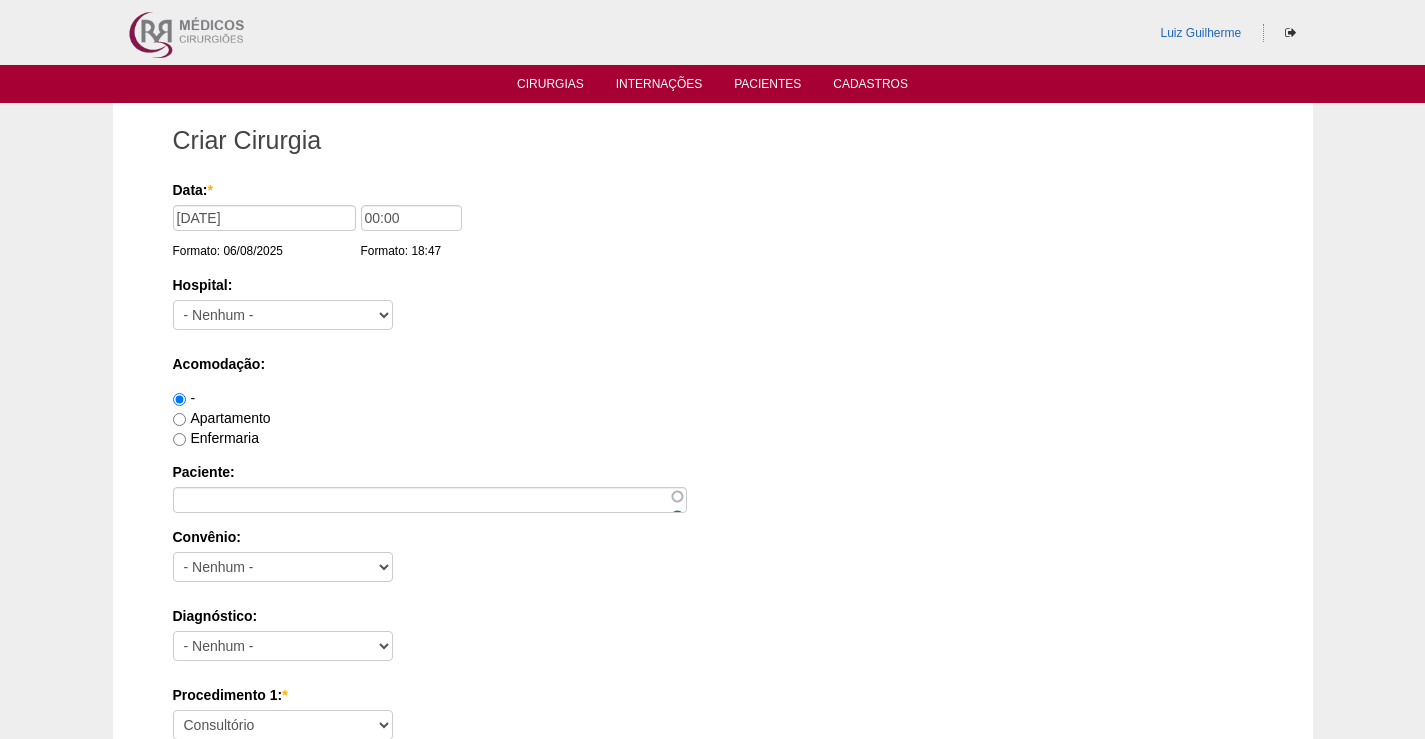 scroll, scrollTop: 0, scrollLeft: 0, axis: both 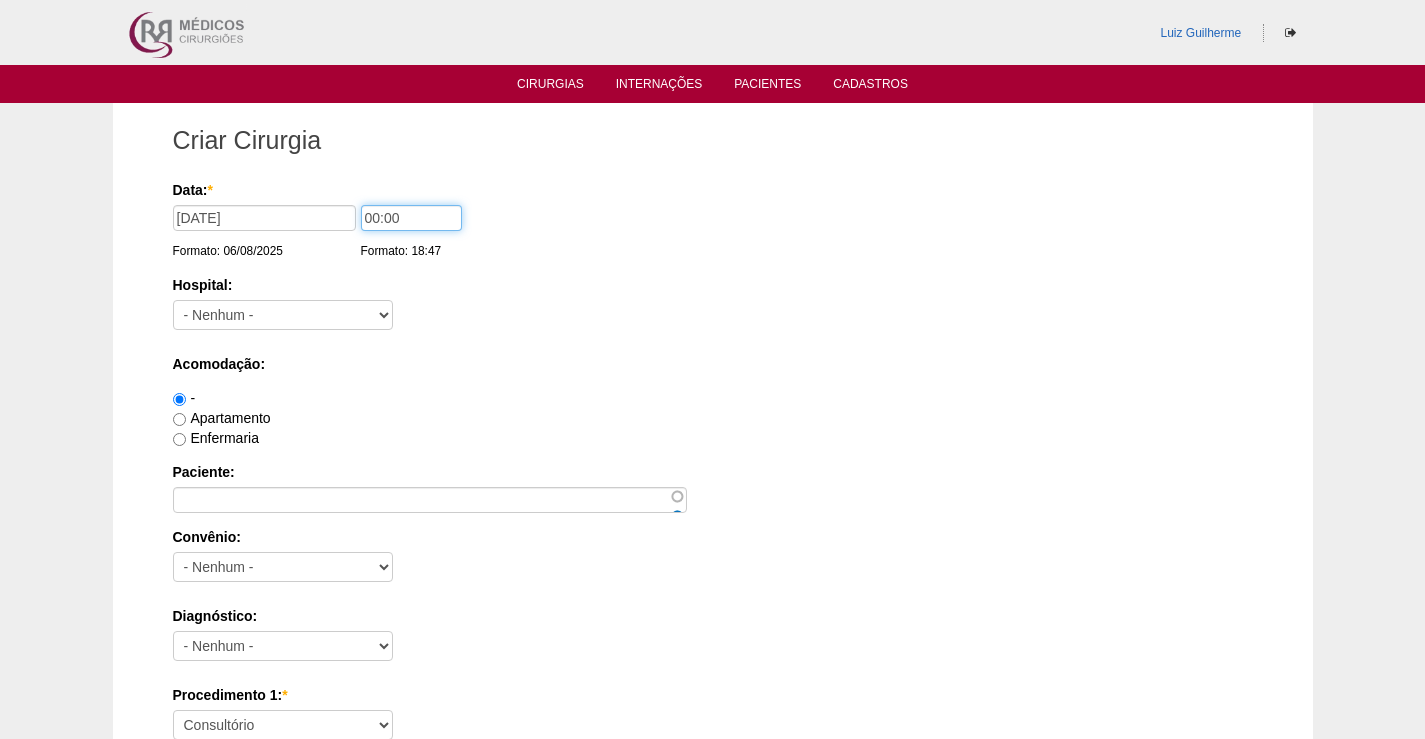 drag, startPoint x: 402, startPoint y: 218, endPoint x: 342, endPoint y: 218, distance: 60 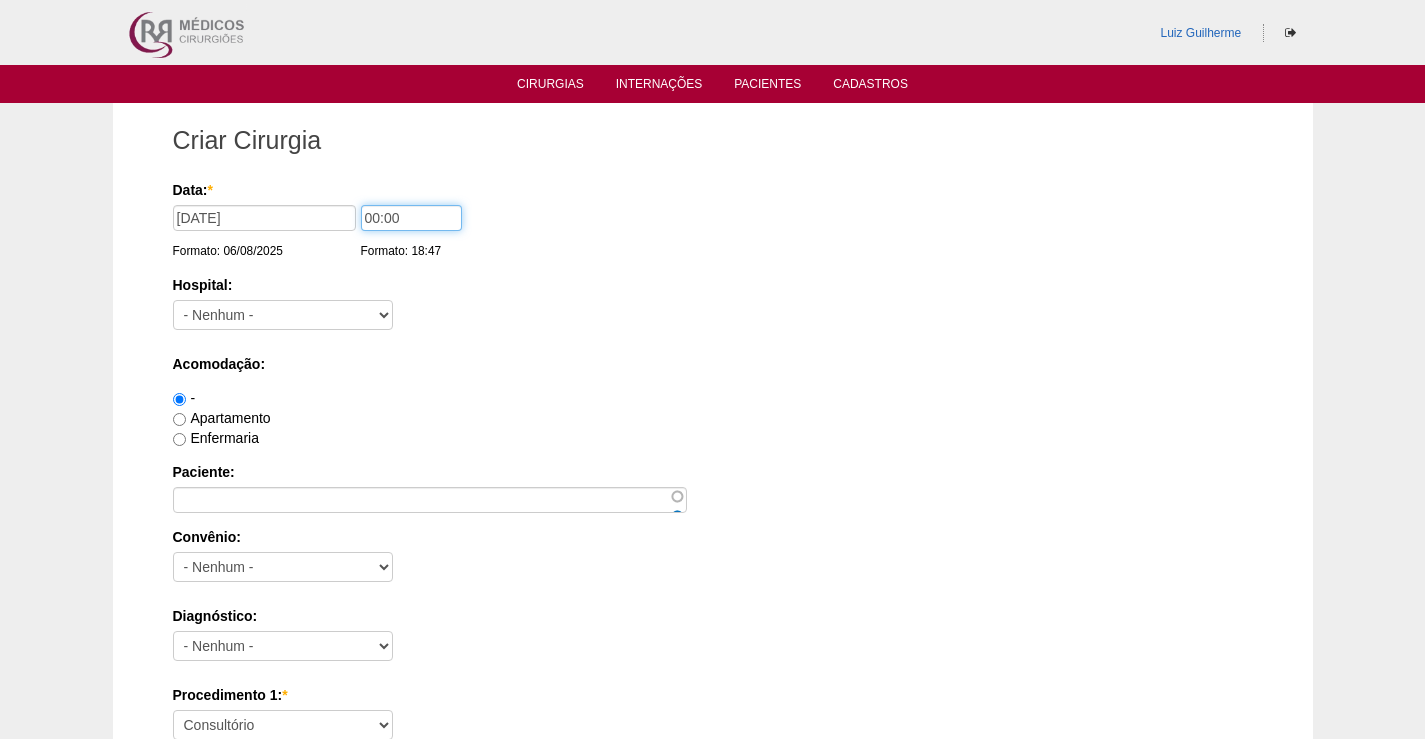 click on "Data:  *
22/08/2025
Formato: 06/08/2025
00:00
Formato: 18:47" at bounding box center (709, 190) 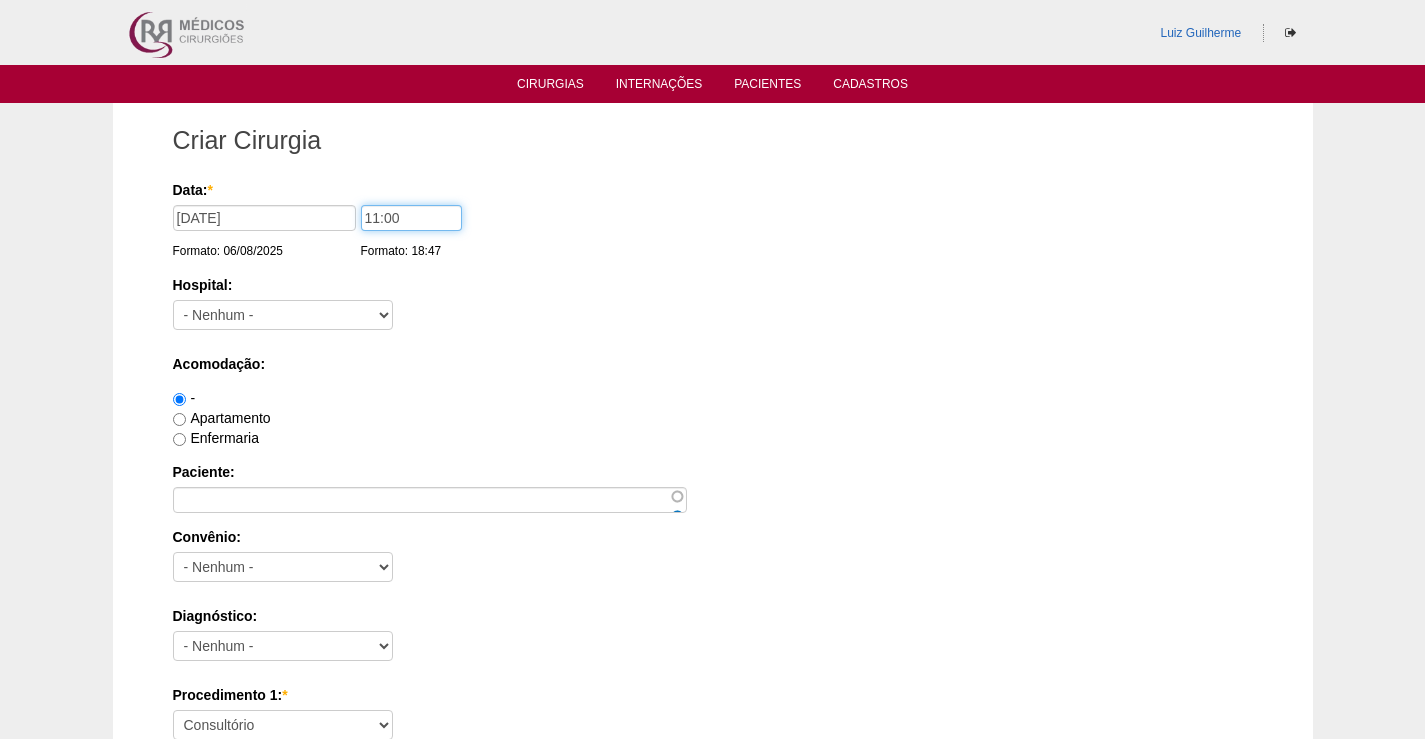 type on "11:00" 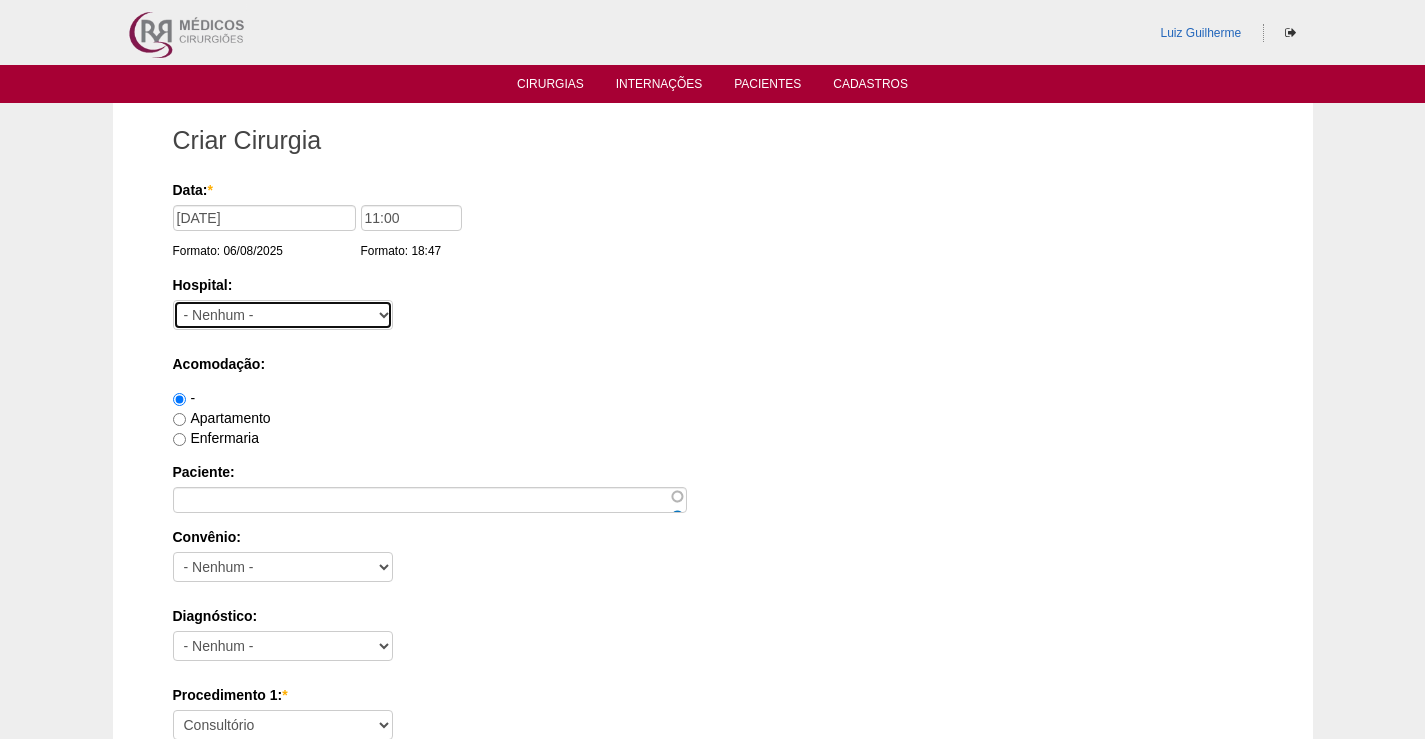 drag, startPoint x: 291, startPoint y: 315, endPoint x: 286, endPoint y: 305, distance: 11.18034 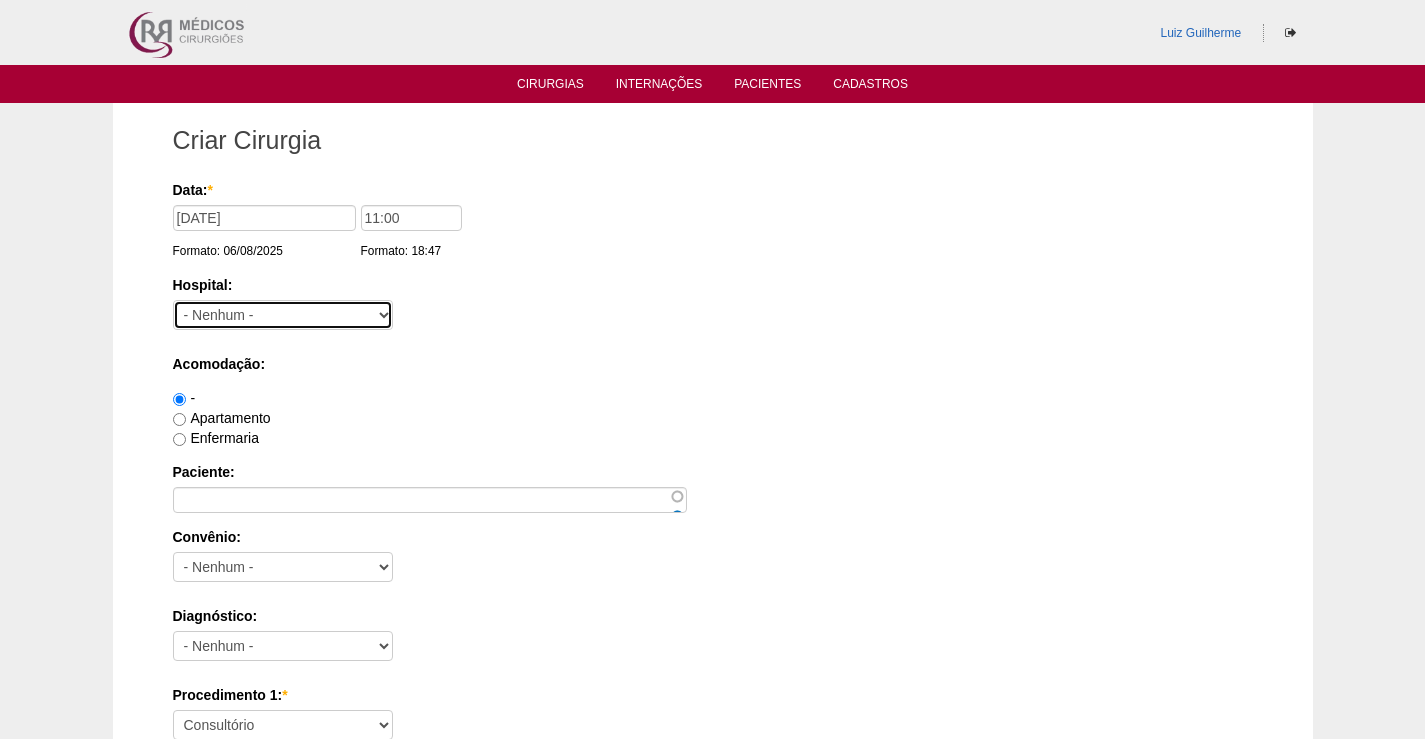 click on "- Nenhum - 9 de Julho Albert Einstein Alvorada América Assunção Bartira Beneficência Portuguesa SCS Blanc BP Mirante BP Paulista BR SURGERY Brasil Christóvão da Gama Cruz Azul Edmundo Vasconcelos Hospital São Camilo Hospital São Luiz Anália Franco IFOR Intermédica ABC Leforte Maria Braido Moriah Neomater Oswaldo Cruz Paulista Oswaldo Cruz Vergueiro Paulistano Pro Matre Samaritano Santa Catarina Santa Helena Santa Joana Santa Maria Santa Paula Santa Rita São Bernardo São Luiz - Itaim São Luiz - Jabaquara São Luiz - Morumbi São Luiz - SCS Sepaco Sírio Libanês Vila Mariana Day Hospital Vila Nova Star Villa Lobos Vital Vitória" at bounding box center [283, 315] 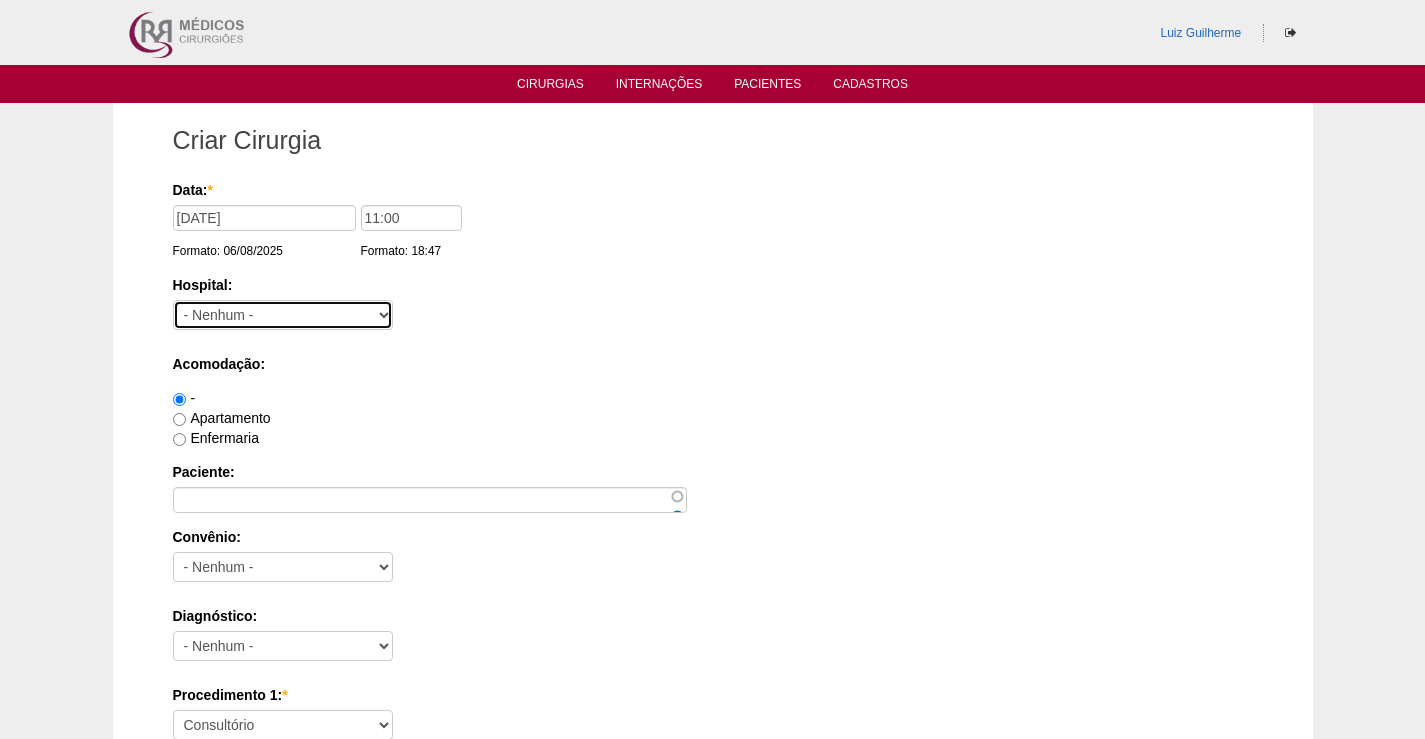 select on "67" 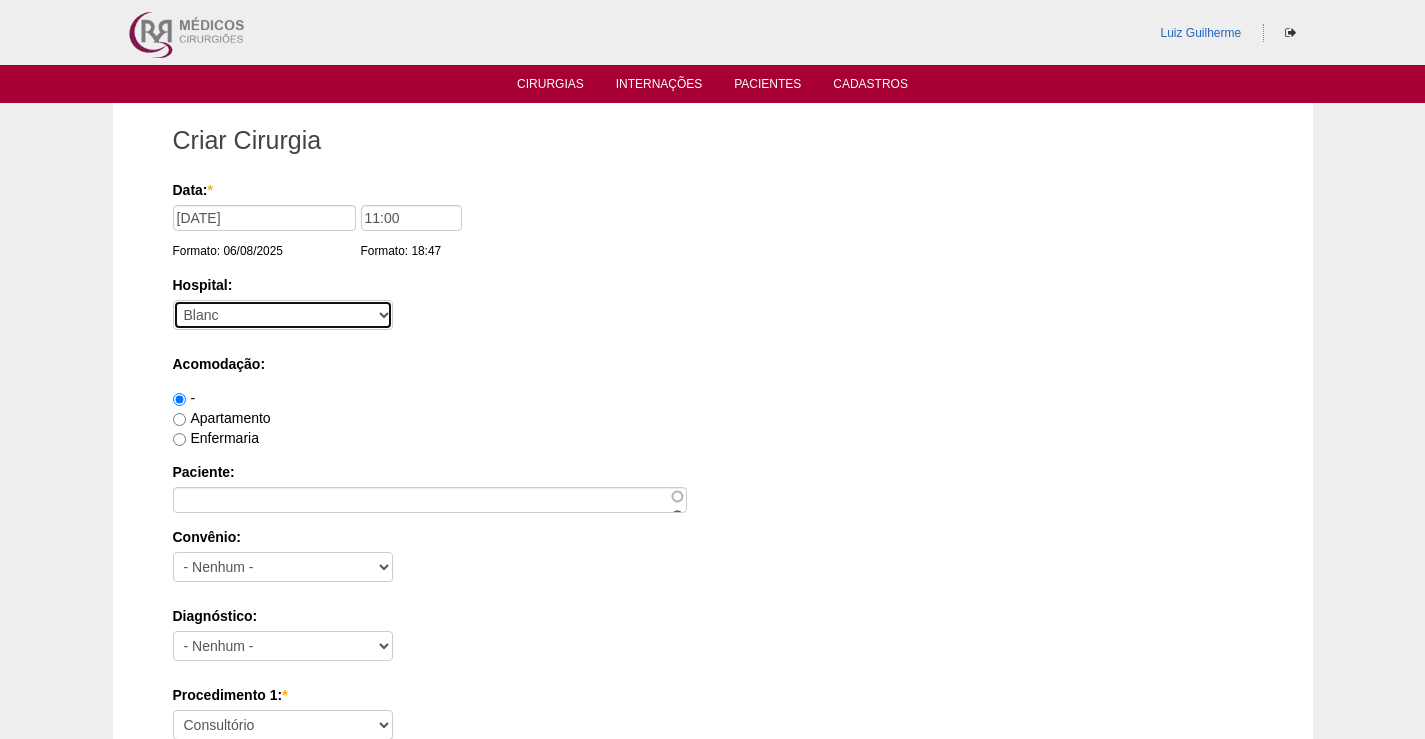 click on "- Nenhum - 9 de Julho Albert Einstein Alvorada América Assunção Bartira Beneficência Portuguesa SCS Blanc BP Mirante BP Paulista BR SURGERY Brasil Christóvão da Gama Cruz Azul Edmundo Vasconcelos Hospital São Camilo Hospital São Luiz Anália Franco IFOR Intermédica ABC Leforte Maria Braido Moriah Neomater Oswaldo Cruz Paulista Oswaldo Cruz Vergueiro Paulistano Pro Matre Samaritano Santa Catarina Santa Helena Santa Joana Santa Maria Santa Paula Santa Rita São Bernardo São Luiz - Itaim São Luiz - Jabaquara São Luiz - Morumbi São Luiz - SCS Sepaco Sírio Libanês Vila Mariana Day Hospital Vila Nova Star Villa Lobos Vital Vitória" at bounding box center (283, 315) 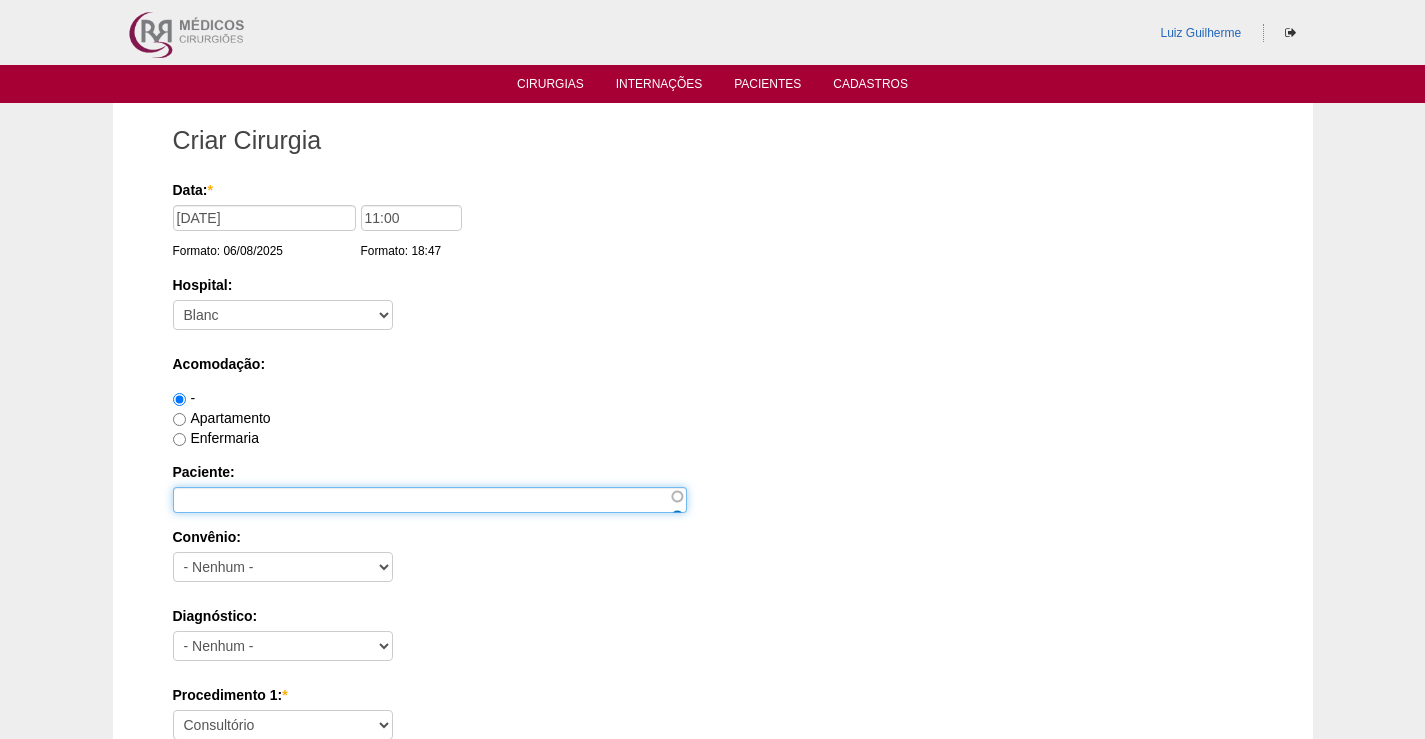 click on "Paciente:" at bounding box center [430, 500] 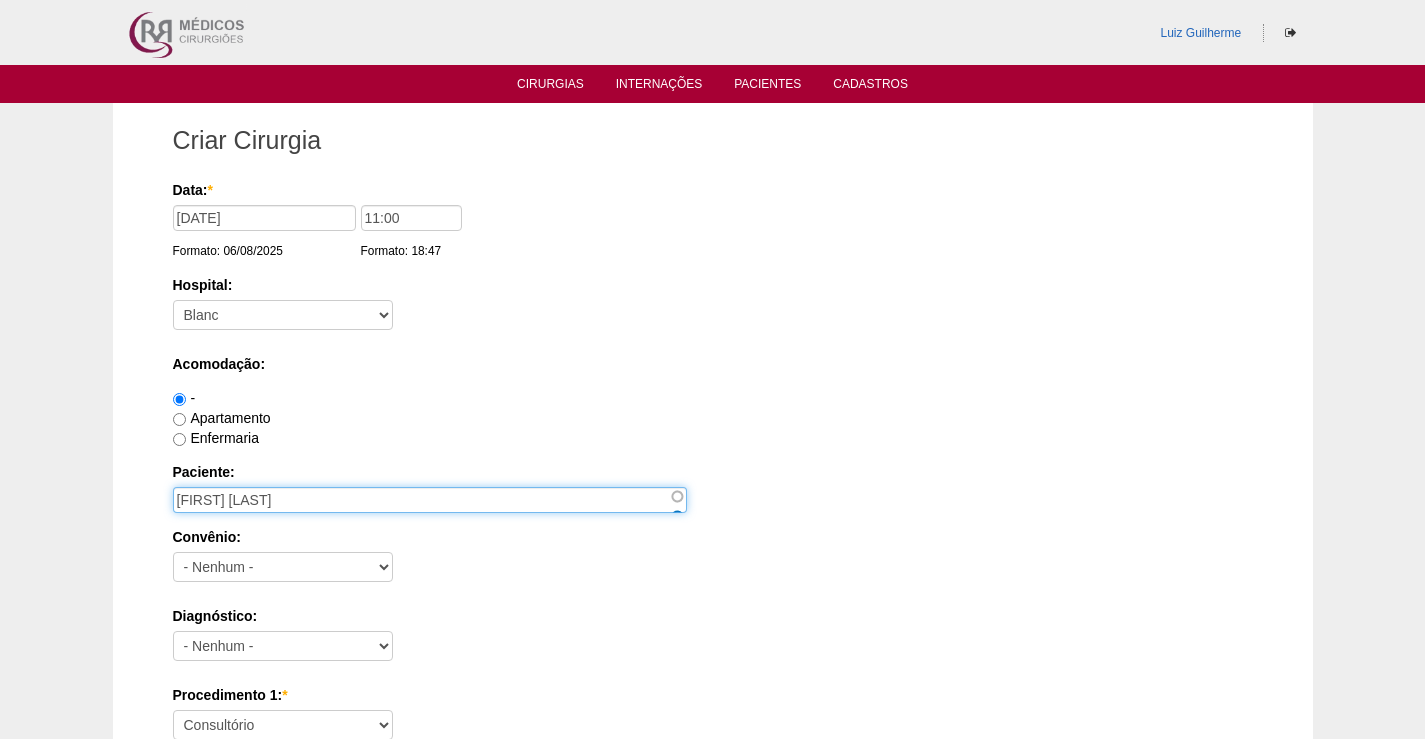 type on "Amanda Alves Felinto" 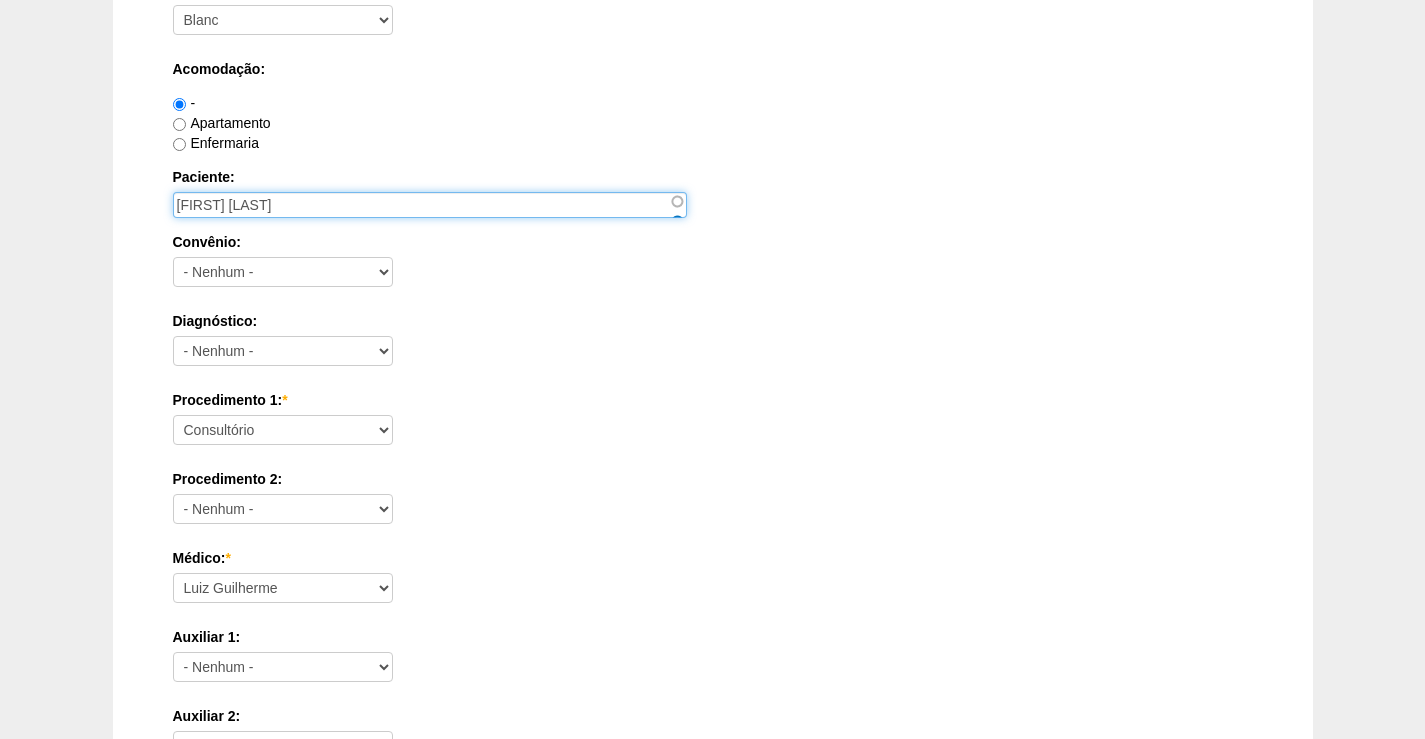 scroll, scrollTop: 300, scrollLeft: 0, axis: vertical 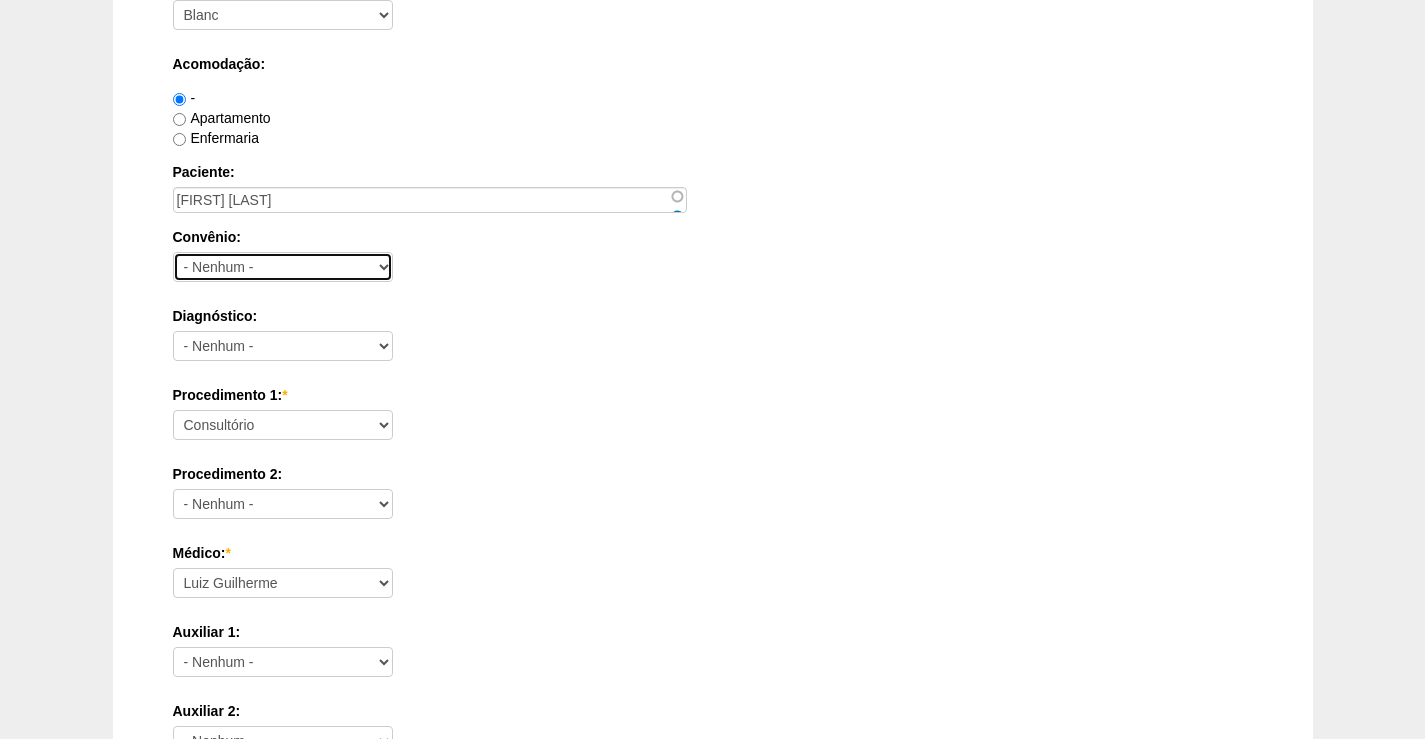 click on "- Nenhum - Abet Afresp Allianz Amil Blue Life Caasp Cabesp Caixa de Pensões Careplus Cassi CBPM Cesp Correios Cristovão Cristovão Cruz Azul Dix Economus Embratel Gama Goldem Cross IMASF Itaú Lincx Mapfre Marítima Medial Medical helth Mediservice Metrus Multicare Notre Dame Novelis Omega Omint Outros Particular Petrobrás Plantel Porto Seguro Postal Saúde Prefeitura Previscania Sabesp Santa Casa de Mauá Saúde Bradesco Saúde Caixa SCS Social Socio Sompo Saúde Sul América Uni Hosp Uni Hosp Unibanco Unimed VB saúde Vivest Volks" at bounding box center [283, 267] 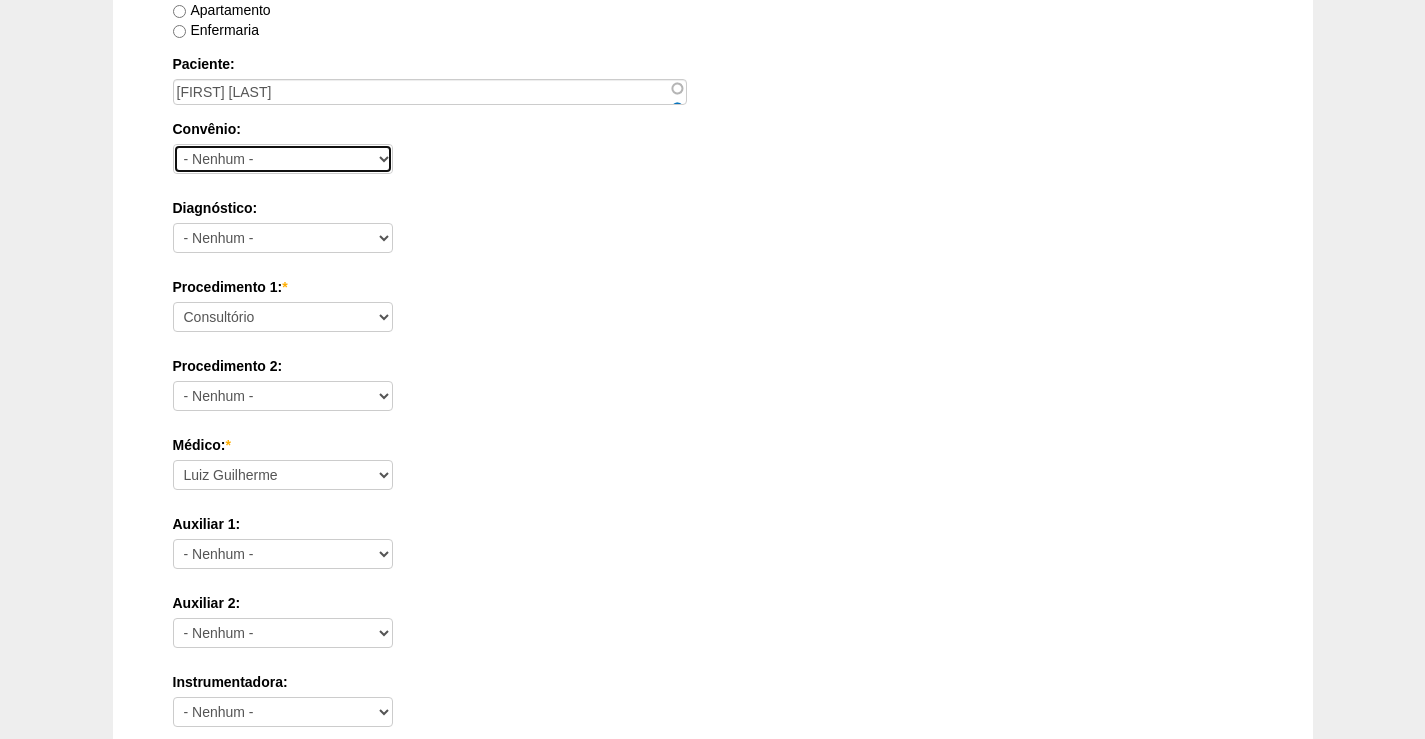 scroll, scrollTop: 400, scrollLeft: 0, axis: vertical 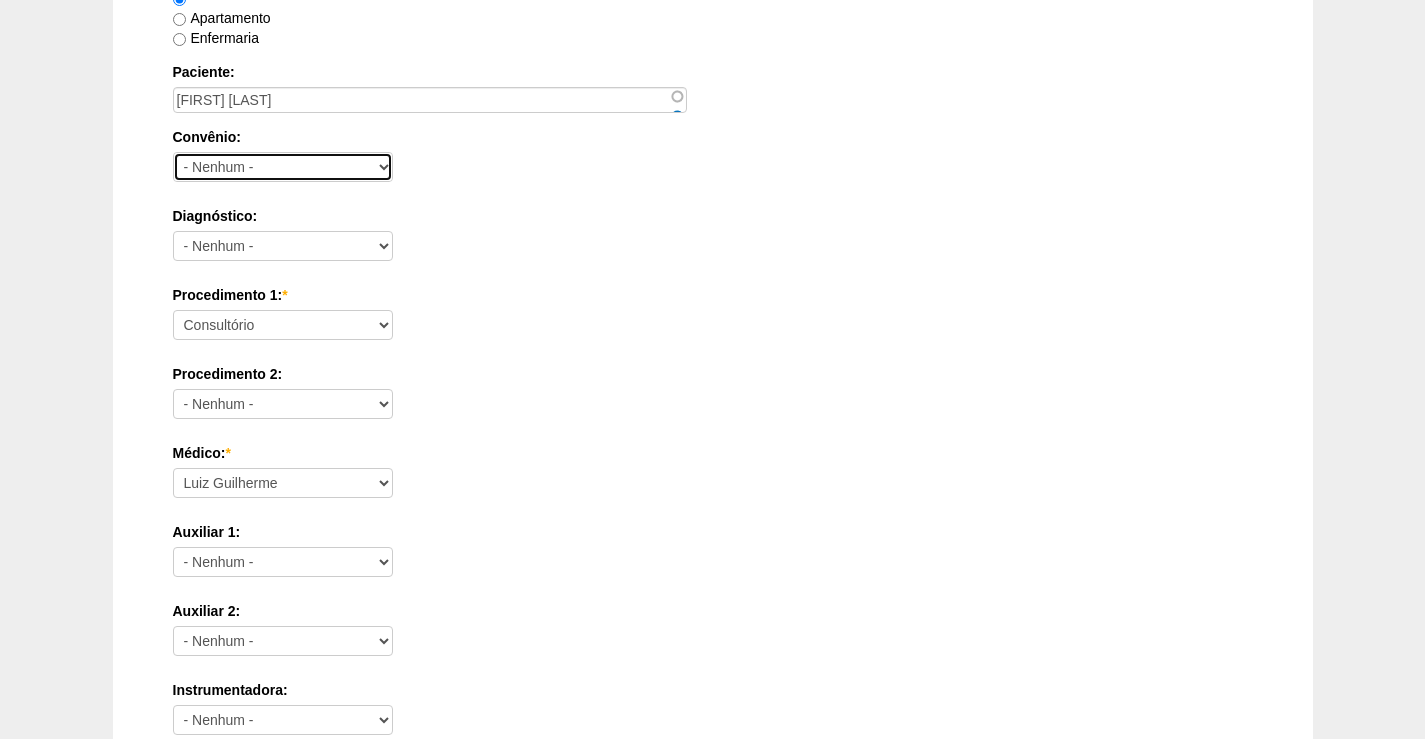 click on "- Nenhum - Abet Afresp Allianz Amil Blue Life Caasp Cabesp Caixa de Pensões Careplus Cassi CBPM Cesp Correios Cristovão Cristovão Cruz Azul Dix Economus Embratel Gama Goldem Cross IMASF Itaú Lincx Mapfre Marítima Medial Medical helth Mediservice Metrus Multicare Notre Dame Novelis Omega Omint Outros Particular Petrobrás Plantel Porto Seguro Postal Saúde Prefeitura Previscania Sabesp Santa Casa de Mauá Saúde Bradesco Saúde Caixa SCS Social Socio Sompo Saúde Sul América Uni Hosp Uni Hosp Unibanco Unimed VB saúde Vivest Volks" at bounding box center [283, 167] 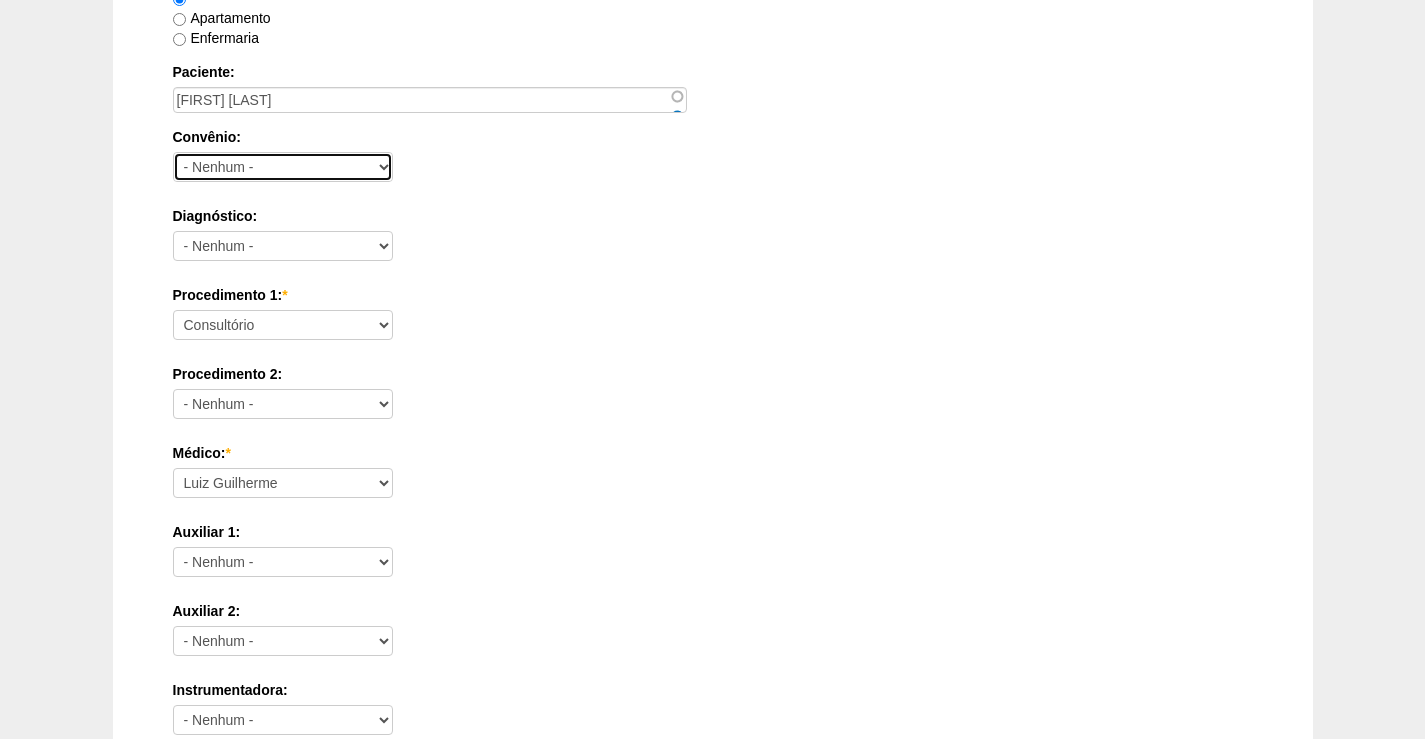 select on "8907" 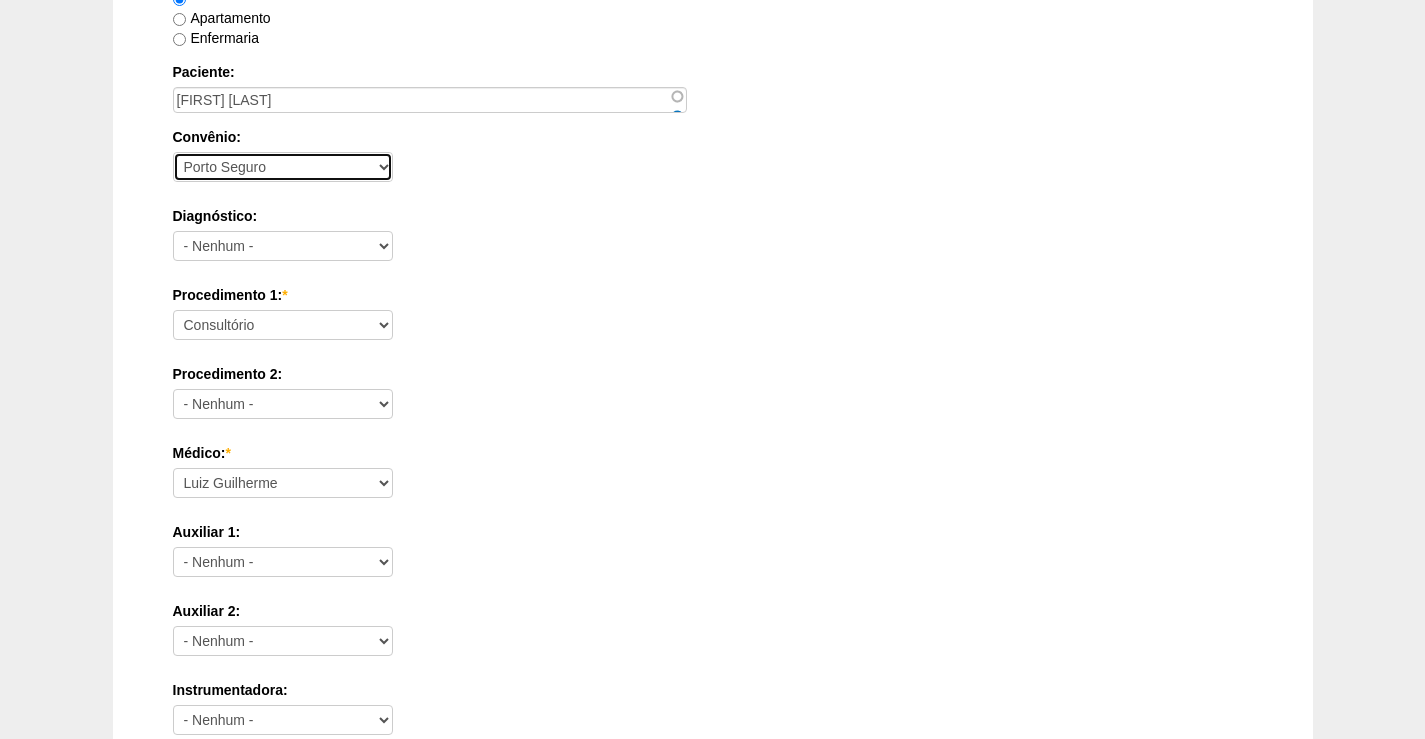 click on "- Nenhum - Abet Afresp Allianz Amil Blue Life Caasp Cabesp Caixa de Pensões Careplus Cassi CBPM Cesp Correios Cristovão Cristovão Cruz Azul Dix Economus Embratel Gama Goldem Cross IMASF Itaú Lincx Mapfre Marítima Medial Medical helth Mediservice Metrus Multicare Notre Dame Novelis Omega Omint Outros Particular Petrobrás Plantel Porto Seguro Postal Saúde Prefeitura Previscania Sabesp Santa Casa de Mauá Saúde Bradesco Saúde Caixa SCS Social Socio Sompo Saúde Sul América Uni Hosp Uni Hosp Unibanco Unimed VB saúde Vivest Volks" at bounding box center (283, 167) 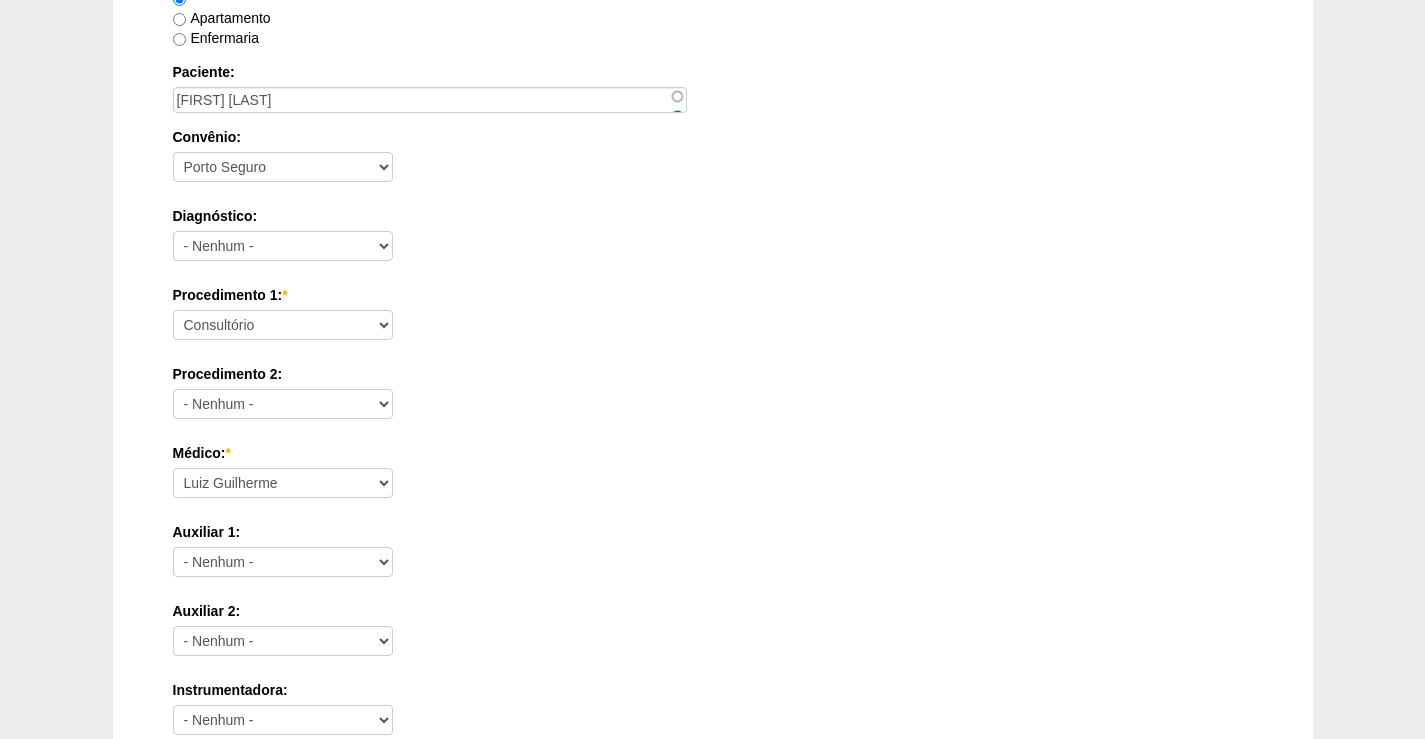 click on "Convênio:
- Nenhum - Abet Afresp Allianz Amil Blue Life Caasp Cabesp Caixa de Pensões Careplus Cassi CBPM Cesp Correios Cristovão Cristovão Cruz Azul Dix Economus Embratel Gama Goldem Cross IMASF Itaú Lincx Mapfre Marítima Medial Medical helth Mediservice Metrus Multicare Notre Dame Novelis Omega Omint Outros Particular Petrobrás Plantel Porto Seguro Postal Saúde Prefeitura Previscania Sabesp Santa Casa de Mauá Saúde Bradesco Saúde Caixa SCS Social Socio Sompo Saúde Sul América Uni Hosp Uni Hosp Unibanco Unimed VB saúde Vivest Volks" at bounding box center (713, 159) 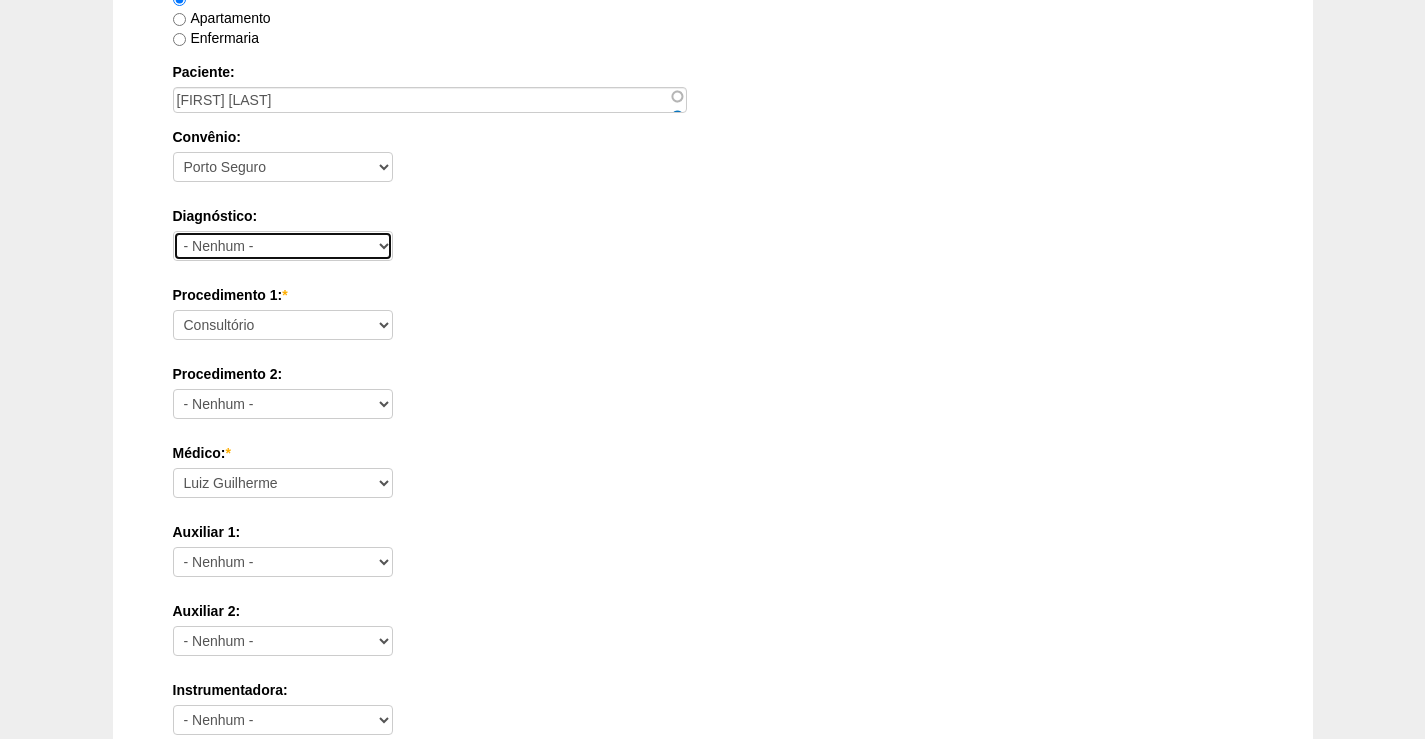 click on "- Nenhum - Abdome Agudo Abscesso Hepático Abscesso Perianal Abscesso Peritoneal Abscesso Subcutâneo Adenopatia Anemia Anexite Apendicite Aguda Ascite AUSENCIA Carcinomatose Cirrose Cirrose Biliar cisto de Mesenterio Cisto de Ovário Cisto Pilonidal Cisto Sebáceo Colangite Colecistite Aguda Colecistite Crônica Coledocolitíase Colica Biliar Cólica Renal Colite Condiloma (HPV) Constipação consulta Curso / Treinamentos Divertículo de Esôfago Divertículo de Meckel Diverticulose Doenças da Pele Doenças do Baço Dor Abdominal Duodenite Endometriose Enterite Aguda Enterite Crônica Esofagite Estenose do Esôfago Estenose do Piloro Fissura Fístula Biliar Fístula Duodenal Fístula Esofágica Fístula Estercoral Fístula Gástrica Fistula perianal Gastrite Gastrite Hemorrágica GECA HDA HDB Hematoma da incisão obstetrica hematoma Obstétrico da pelve Hemorroida Hepatite A Hepatite B Hepatite C Hepatite Crônica Hepatite Esclarecer Hepatite Tóxica Hérnia Epigástrica Hérnia Femoral Hérnia Hiatal" at bounding box center [283, 246] 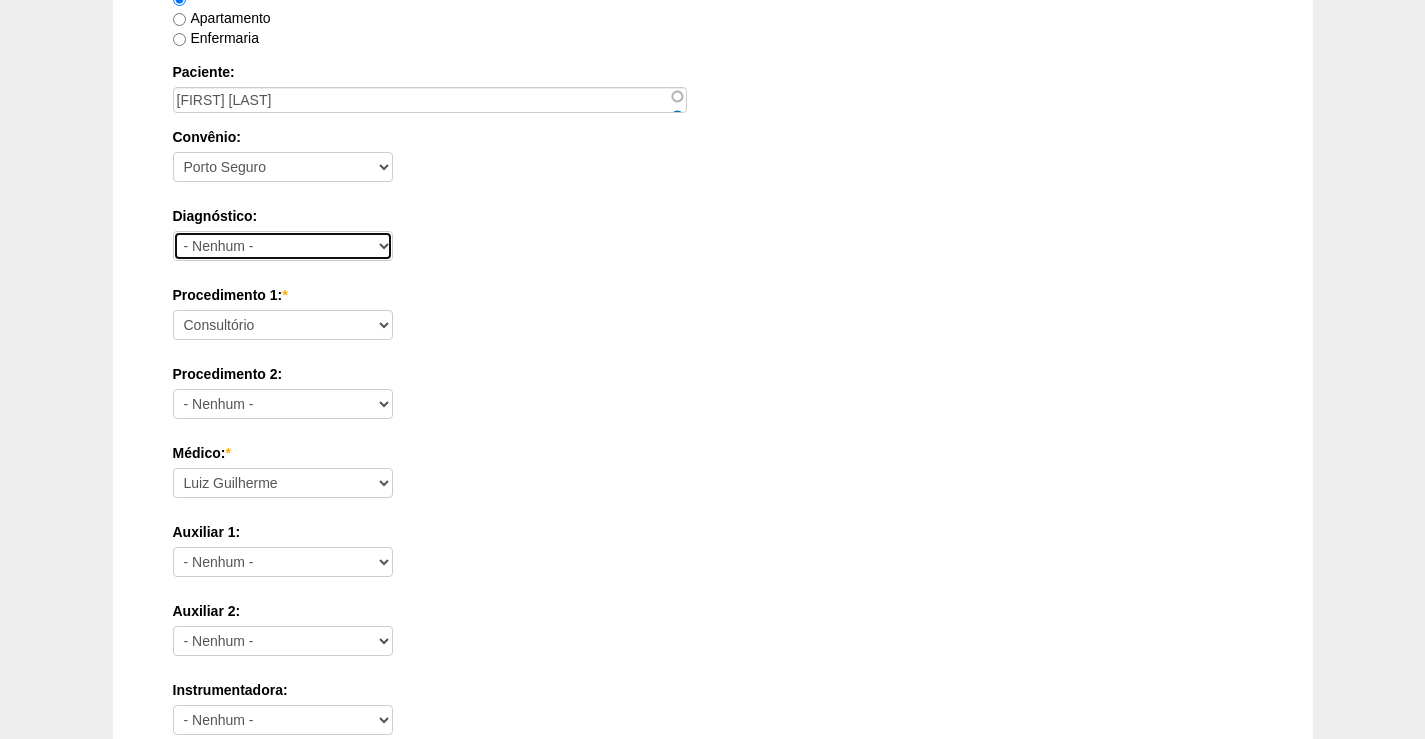 select on "3707" 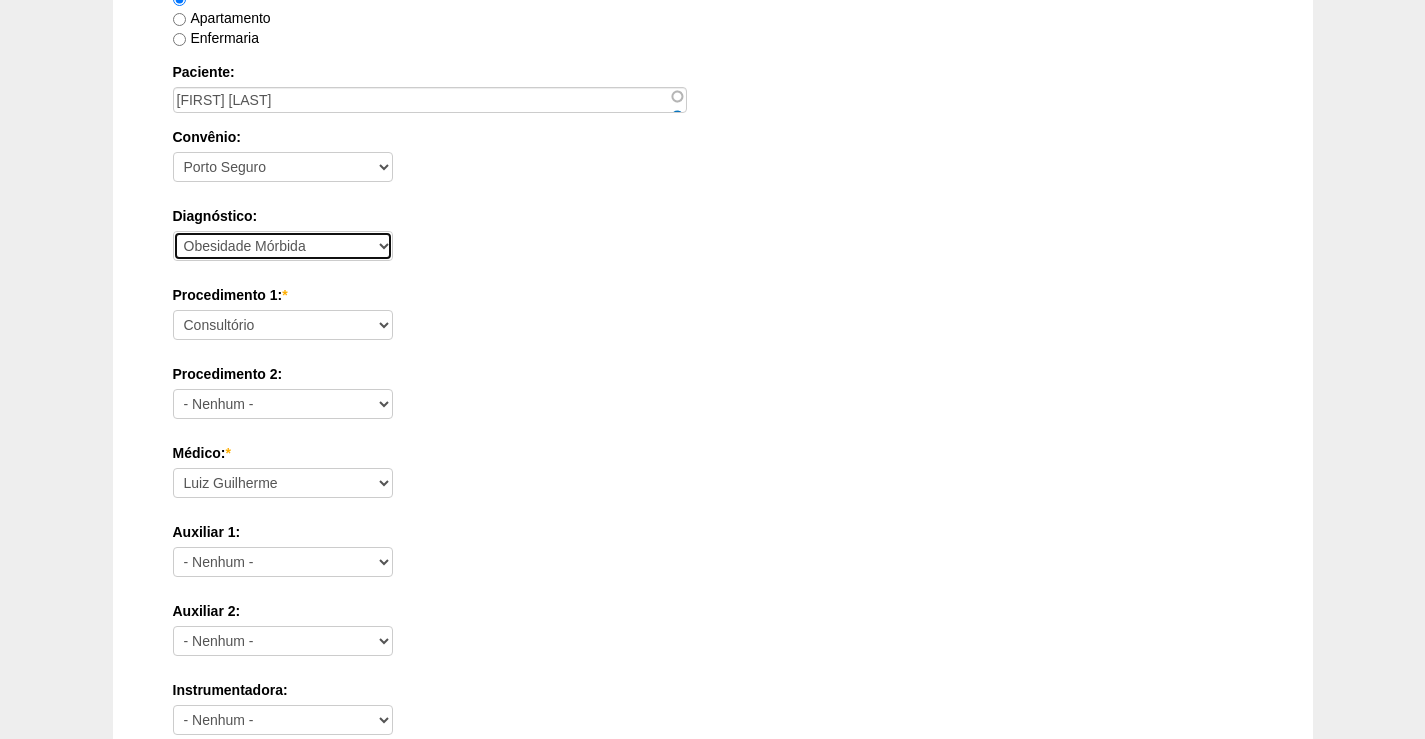 click on "- Nenhum - Abdome Agudo Abscesso Hepático Abscesso Perianal Abscesso Peritoneal Abscesso Subcutâneo Adenopatia Anemia Anexite Apendicite Aguda Ascite AUSENCIA Carcinomatose Cirrose Cirrose Biliar cisto de Mesenterio Cisto de Ovário Cisto Pilonidal Cisto Sebáceo Colangite Colecistite Aguda Colecistite Crônica Coledocolitíase Colica Biliar Cólica Renal Colite Condiloma (HPV) Constipação consulta Curso / Treinamentos Divertículo de Esôfago Divertículo de Meckel Diverticulose Doenças da Pele Doenças do Baço Dor Abdominal Duodenite Endometriose Enterite Aguda Enterite Crônica Esofagite Estenose do Esôfago Estenose do Piloro Fissura Fístula Biliar Fístula Duodenal Fístula Esofágica Fístula Estercoral Fístula Gástrica Fistula perianal Gastrite Gastrite Hemorrágica GECA HDA HDB Hematoma da incisão obstetrica hematoma Obstétrico da pelve Hemorroida Hepatite A Hepatite B Hepatite C Hepatite Crônica Hepatite Esclarecer Hepatite Tóxica Hérnia Epigástrica Hérnia Femoral Hérnia Hiatal" at bounding box center [283, 246] 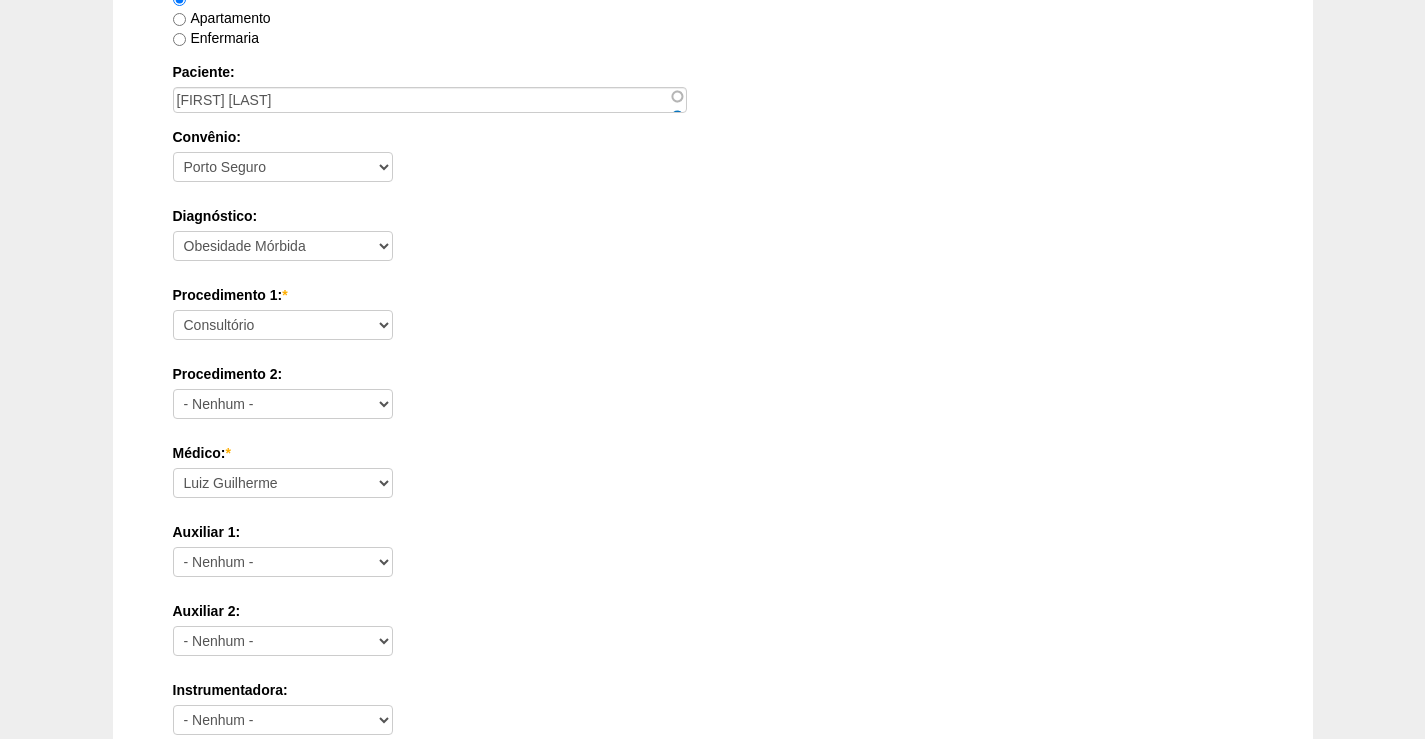 click on "Procedimento 2:
- Nenhum -  Consultório Abscesso Hepático - Drenagem Abscesso perianal Amputação Abdômino Perineal do Reto por Vídeo Apendicectomia Apendicectomia Robotica Apendicectomia VL Balão Allurion Biópsia de Pele ou Tumor Superficial Biópsia Hepática por Video Cantoplastia Ungueal Cisto de Mesenterio por Video Cisto Sacro-coccígeo - Cirurgia Clinico Colecistectomia com Colangiografia Colecistectomia com Colangiografia VL Colecistectomia Robótica Colecistectomia sem Colangiografia Colecistectomia sem Colangiografia VL Colecistojejunostomia Colecistostomia Colectomia Parcial com Colostomia  Colectomia Parcial com Colostomia VL Colectomia Parcial D Robótica Colectomia Parcial Robótica Colectomia Parcial sem Colostomia Colectomia Parcial sem Colostomia VL Colectomia Total com Íleo-retoanastomose Colectomia Total com Íleo-retoanastomose VL Colectomia Total com Ileostomia Colectomia Total com Ileostomia VL Colectomia Total Robótica Colédoco ou Hepático-Jejunostomia Enteropexia" at bounding box center [713, 396] 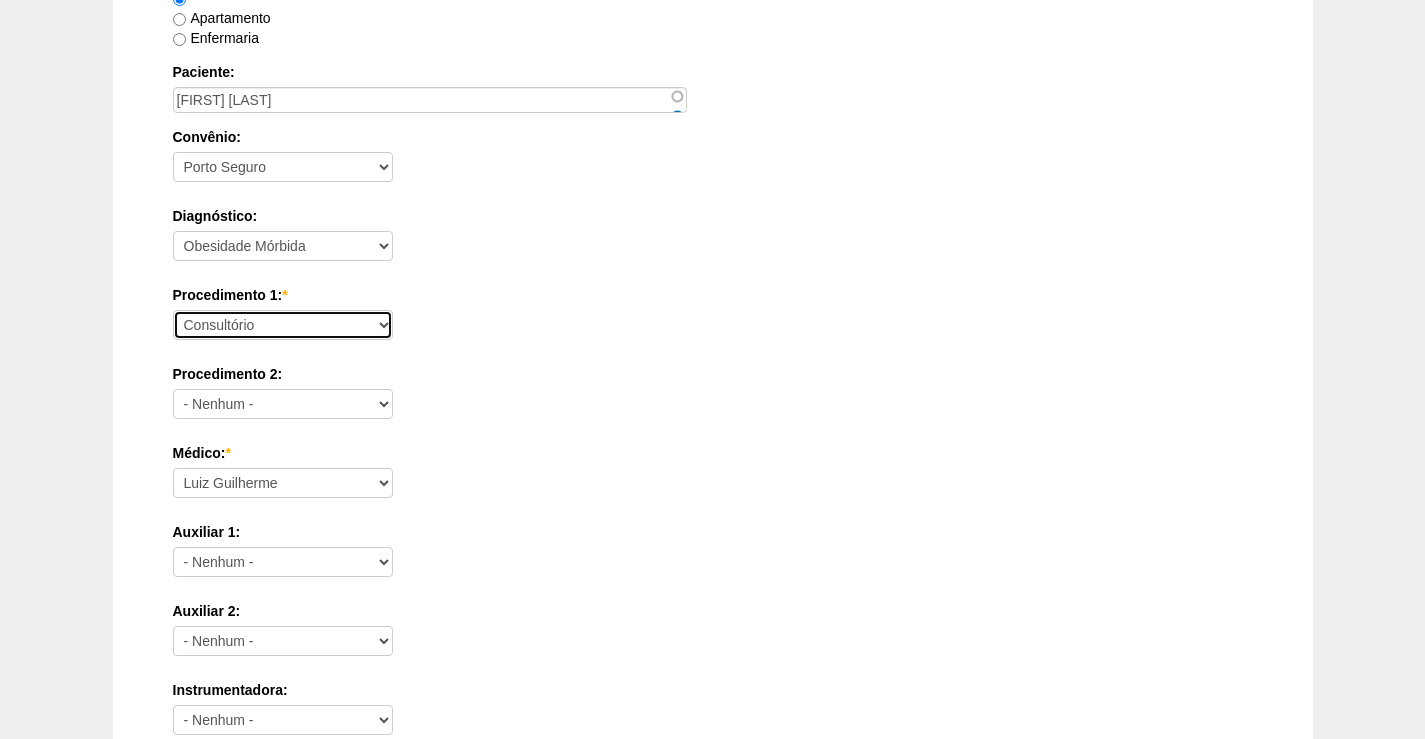 click on "Consultório Abscesso Hepático - Drenagem Abscesso perianal Amputação Abdômino Perineal do Reto por Vídeo Apendicectomia Apendicectomia Robotica Apendicectomia VL Balão Allurion Biópsia de Pele ou Tumor Superficial Biópsia Hepática por Video Cantoplastia Ungueal Cisto de Mesenterio por Video Cisto Sacro-coccígeo - Cirurgia Clinico Colecistectomia com Colangiografia Colecistectomia com Colangiografia VL Colecistectomia Robótica Colecistectomia sem Colangiografia Colecistectomia sem Colangiografia VL Colecistojejunostomia Colecistostomia Colectomia Parcial com Colostomia  Colectomia Parcial com Colostomia VL Colectomia Parcial D Robótica Colectomia Parcial Robótica Colectomia Parcial sem Colostomia Colectomia Parcial sem Colostomia VL Colectomia Total com Íleo-retoanastomose Colectomia Total com Íleo-retoanastomose VL Colectomia Total com Ileostomia Colectomia Total com Ileostomia VL Colectomia Total Robótica Colédoco ou Hepático-Jejunostomia Colédoco ou Hepático-Jejunostomia VL Enteropexia" at bounding box center (283, 325) 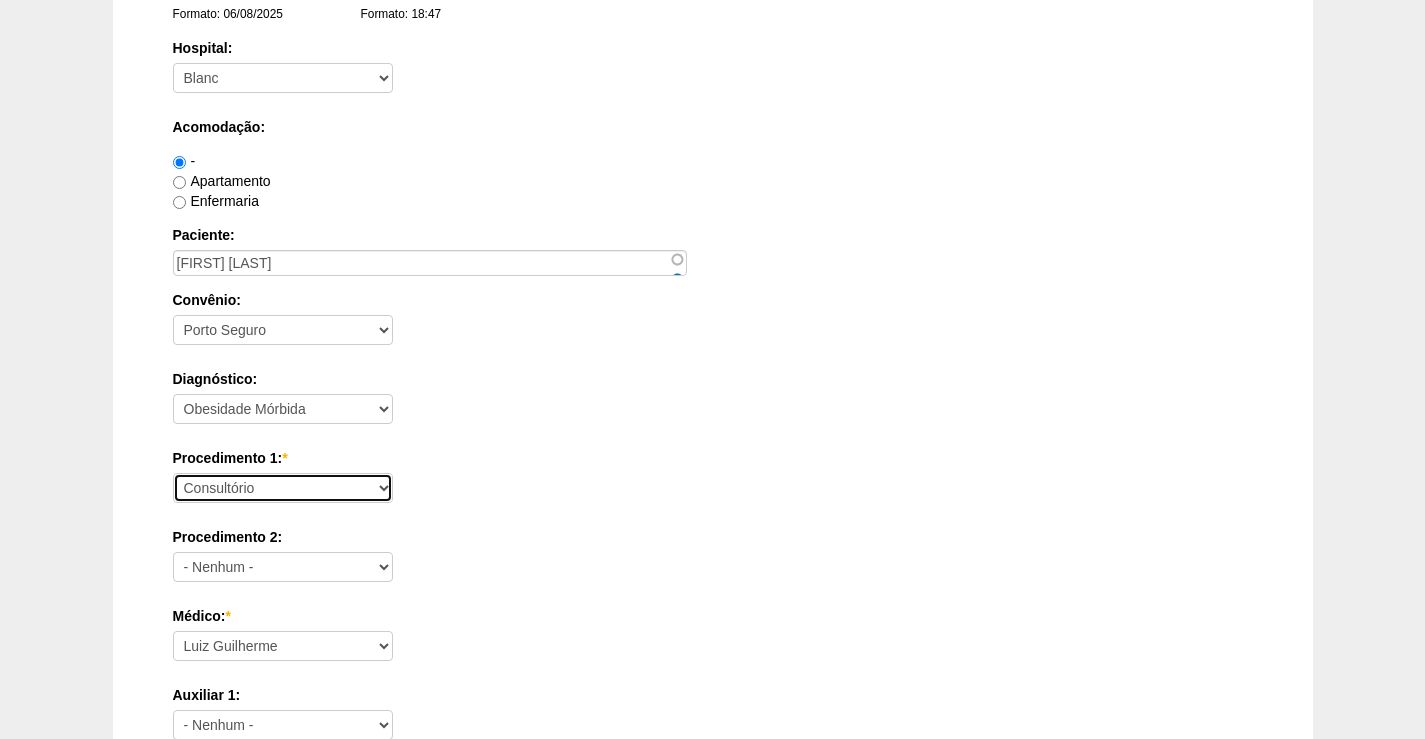 scroll, scrollTop: 200, scrollLeft: 0, axis: vertical 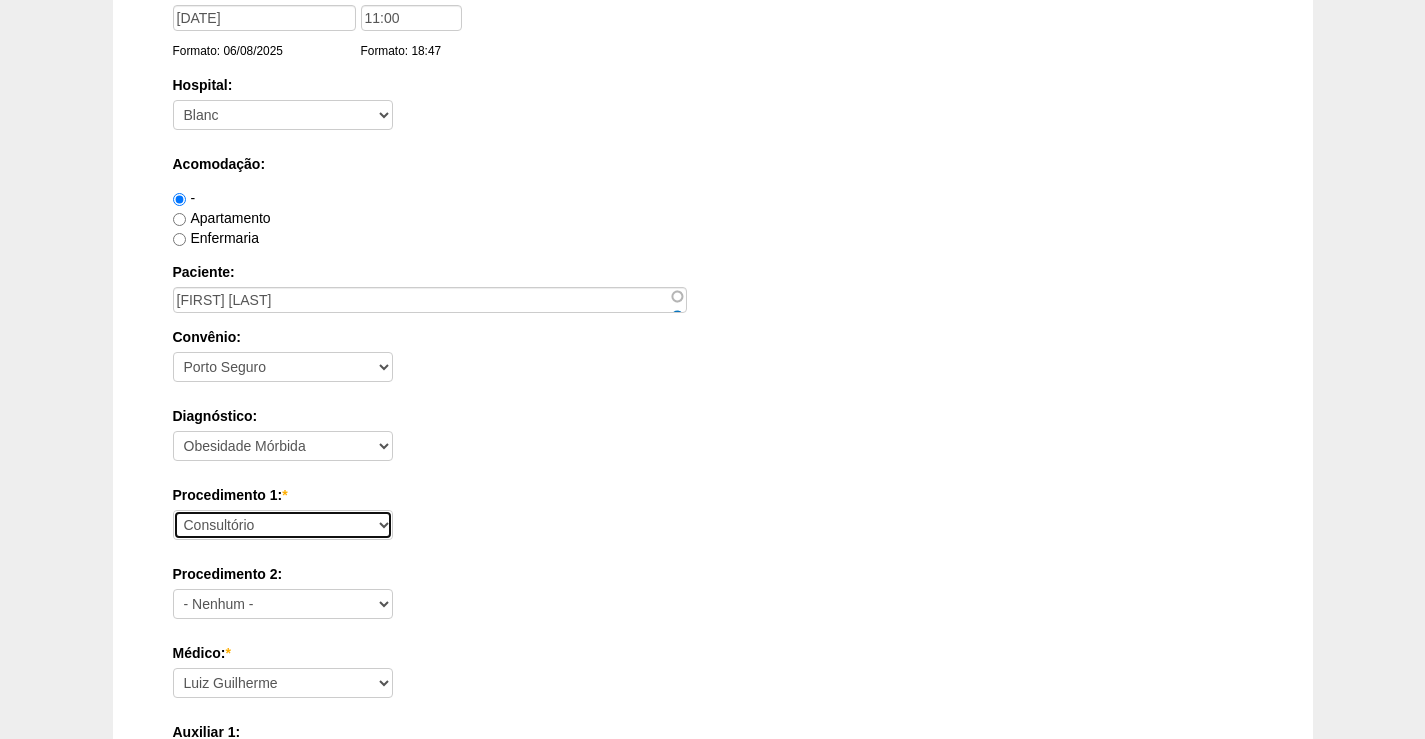 click on "Consultório Abscesso Hepático - Drenagem Abscesso perianal Amputação Abdômino Perineal do Reto por Vídeo Apendicectomia Apendicectomia Robotica Apendicectomia VL Balão Allurion Biópsia de Pele ou Tumor Superficial Biópsia Hepática por Video Cantoplastia Ungueal Cisto de Mesenterio por Video Cisto Sacro-coccígeo - Cirurgia Clinico Colecistectomia com Colangiografia Colecistectomia com Colangiografia VL Colecistectomia Robótica Colecistectomia sem Colangiografia Colecistectomia sem Colangiografia VL Colecistojejunostomia Colecistostomia Colectomia Parcial com Colostomia  Colectomia Parcial com Colostomia VL Colectomia Parcial D Robótica Colectomia Parcial Robótica Colectomia Parcial sem Colostomia Colectomia Parcial sem Colostomia VL Colectomia Total com Íleo-retoanastomose Colectomia Total com Íleo-retoanastomose VL Colectomia Total com Ileostomia Colectomia Total com Ileostomia VL Colectomia Total Robótica Colédoco ou Hepático-Jejunostomia Colédoco ou Hepático-Jejunostomia VL Enteropexia" at bounding box center [283, 525] 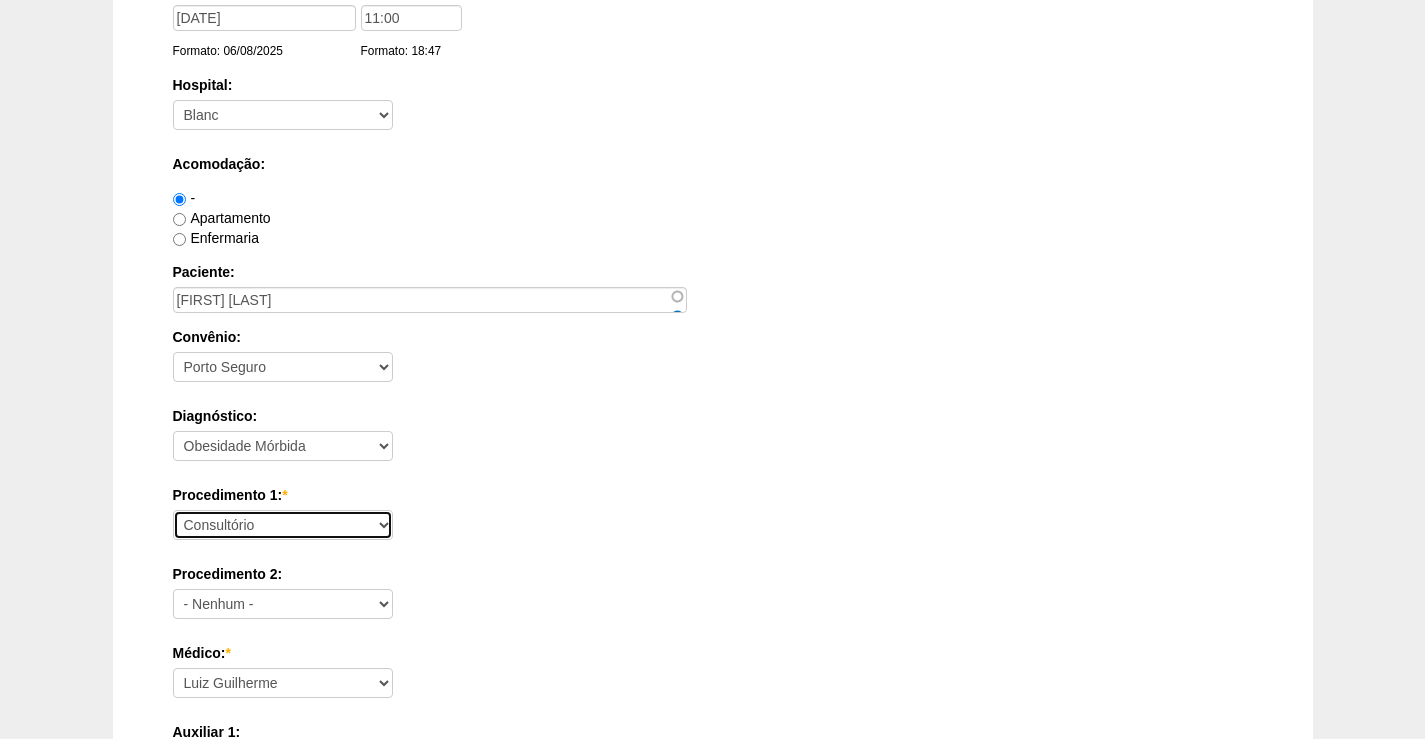 select on "3710" 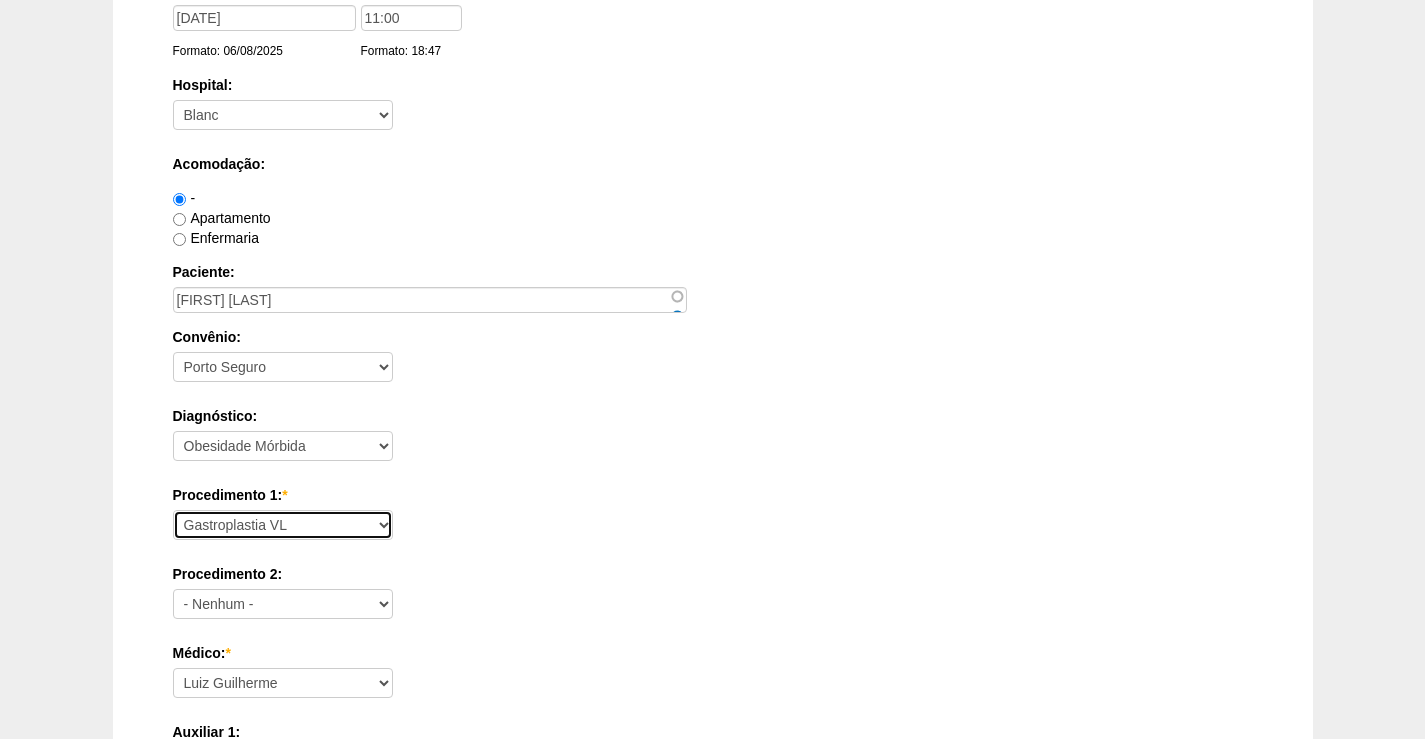 click on "Consultório Abscesso Hepático - Drenagem Abscesso perianal Amputação Abdômino Perineal do Reto por Vídeo Apendicectomia Apendicectomia Robotica Apendicectomia VL Balão Allurion Biópsia de Pele ou Tumor Superficial Biópsia Hepática por Video Cantoplastia Ungueal Cisto de Mesenterio por Video Cisto Sacro-coccígeo - Cirurgia Clinico Colecistectomia com Colangiografia Colecistectomia com Colangiografia VL Colecistectomia Robótica Colecistectomia sem Colangiografia Colecistectomia sem Colangiografia VL Colecistojejunostomia Colecistostomia Colectomia Parcial com Colostomia  Colectomia Parcial com Colostomia VL Colectomia Parcial D Robótica Colectomia Parcial Robótica Colectomia Parcial sem Colostomia Colectomia Parcial sem Colostomia VL Colectomia Total com Íleo-retoanastomose Colectomia Total com Íleo-retoanastomose VL Colectomia Total com Ileostomia Colectomia Total com Ileostomia VL Colectomia Total Robótica Colédoco ou Hepático-Jejunostomia Colédoco ou Hepático-Jejunostomia VL Enteropexia" at bounding box center (283, 525) 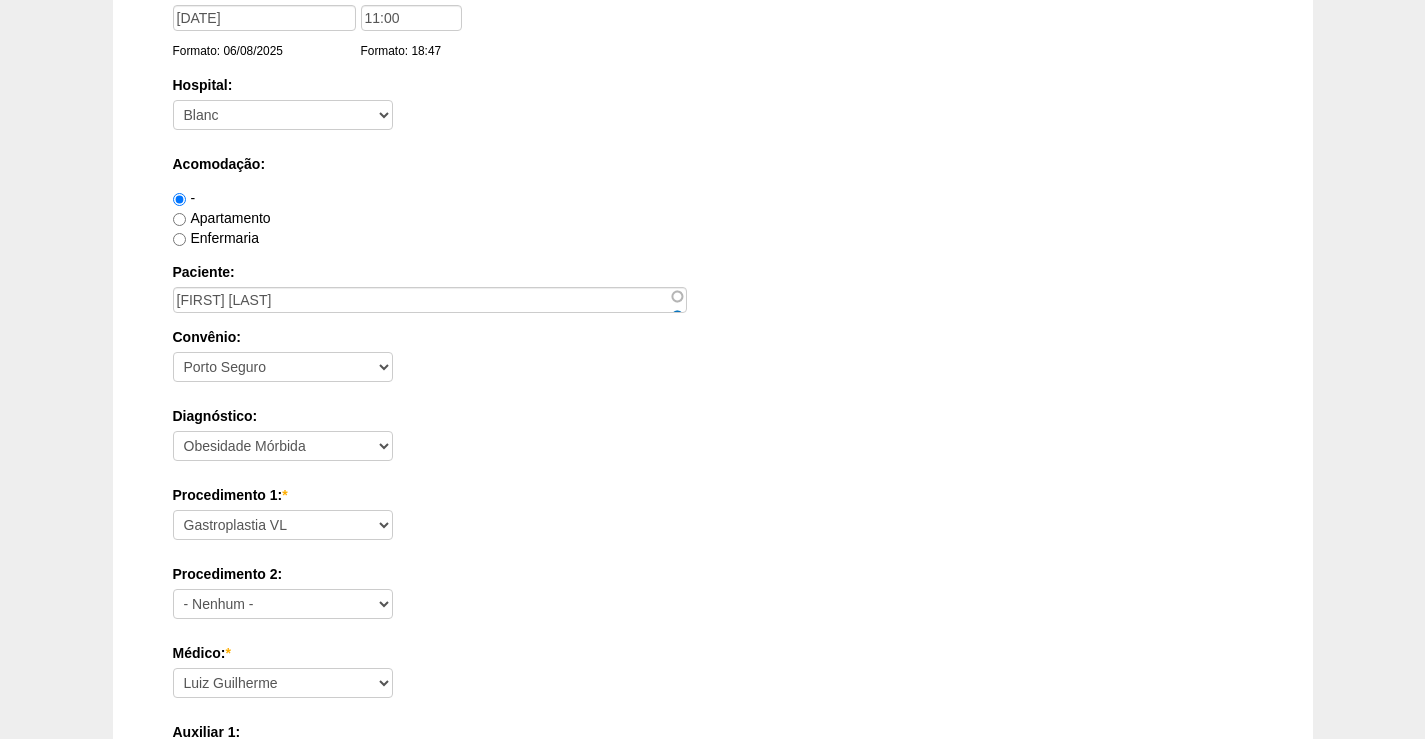 click on "Procedimento 2:
- Nenhum -  Consultório Abscesso Hepático - Drenagem Abscesso perianal Amputação Abdômino Perineal do Reto por Vídeo Apendicectomia Apendicectomia Robotica Apendicectomia VL Balão Allurion Biópsia de Pele ou Tumor Superficial Biópsia Hepática por Video Cantoplastia Ungueal Cisto de Mesenterio por Video Cisto Sacro-coccígeo - Cirurgia Clinico Colecistectomia com Colangiografia Colecistectomia com Colangiografia VL Colecistectomia Robótica Colecistectomia sem Colangiografia Colecistectomia sem Colangiografia VL Colecistojejunostomia Colecistostomia Colectomia Parcial com Colostomia  Colectomia Parcial com Colostomia VL Colectomia Parcial D Robótica Colectomia Parcial Robótica Colectomia Parcial sem Colostomia Colectomia Parcial sem Colostomia VL Colectomia Total com Íleo-retoanastomose Colectomia Total com Íleo-retoanastomose VL Colectomia Total com Ileostomia Colectomia Total com Ileostomia VL Colectomia Total Robótica Colédoco ou Hepático-Jejunostomia Enteropexia" at bounding box center [713, 596] 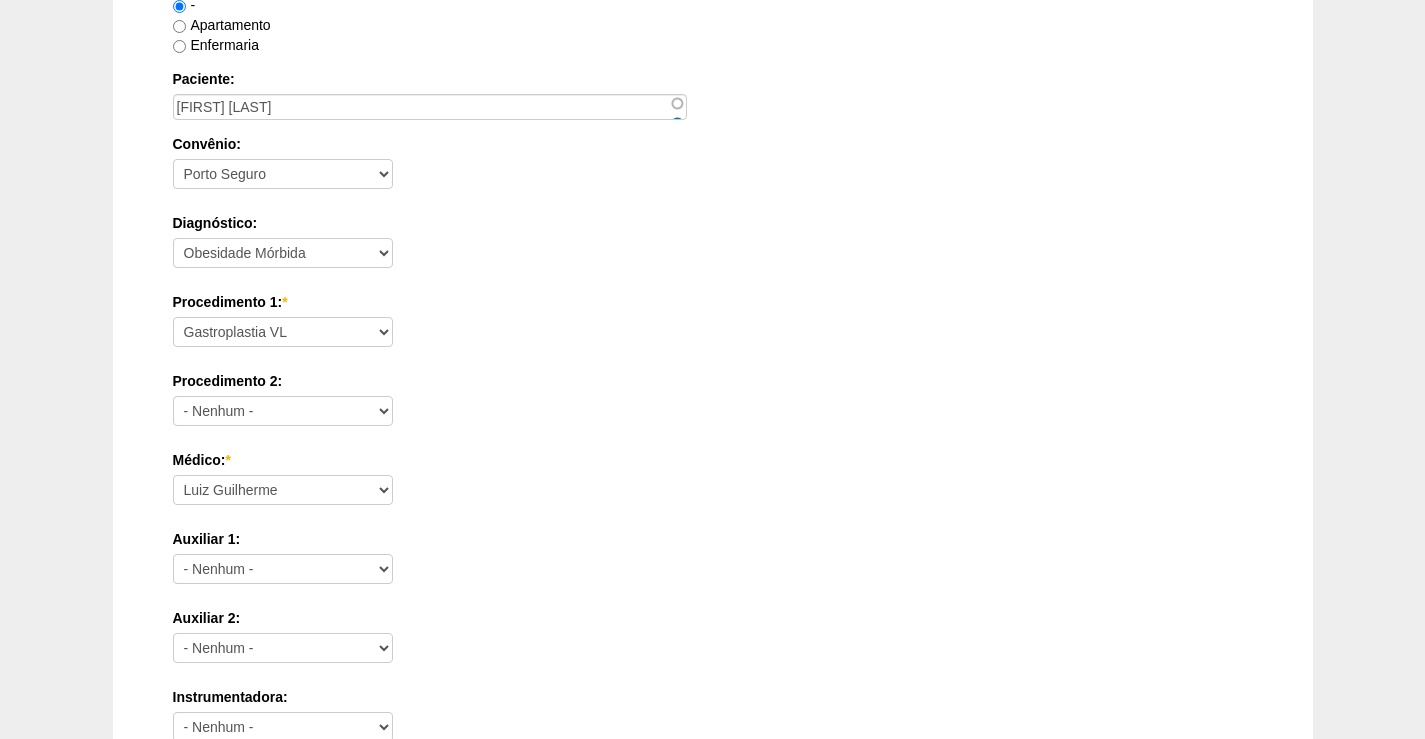 scroll, scrollTop: 400, scrollLeft: 0, axis: vertical 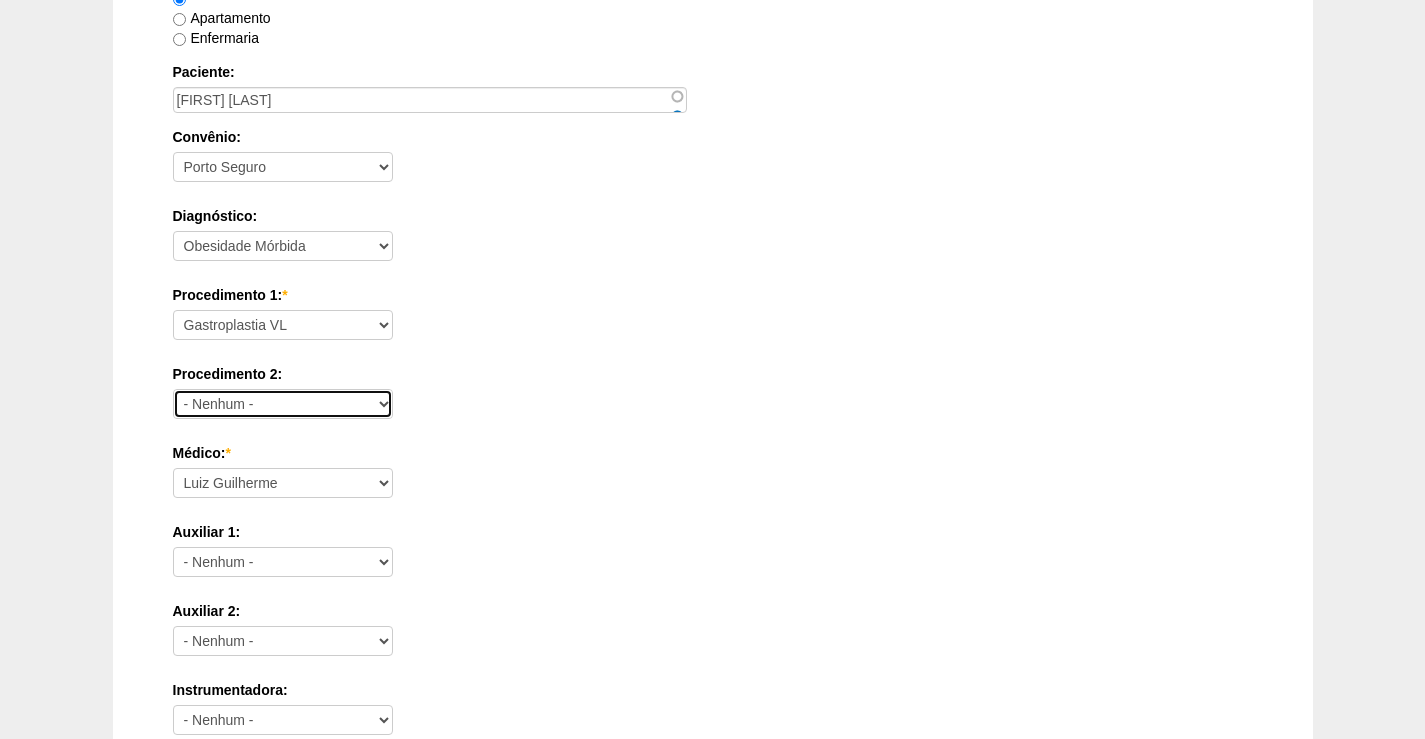 click on "- Nenhum -  Consultório Abscesso Hepático - Drenagem Abscesso perianal Amputação Abdômino Perineal do Reto por Vídeo Apendicectomia Apendicectomia Robotica Apendicectomia VL Balão Allurion Biópsia de Pele ou Tumor Superficial Biópsia Hepática por Video Cantoplastia Ungueal Cisto de Mesenterio por Video Cisto Sacro-coccígeo - Cirurgia Clinico Colecistectomia com Colangiografia Colecistectomia com Colangiografia VL Colecistectomia Robótica Colecistectomia sem Colangiografia Colecistectomia sem Colangiografia VL Colecistojejunostomia Colecistostomia Colectomia Parcial com Colostomia  Colectomia Parcial com Colostomia VL Colectomia Parcial D Robótica Colectomia Parcial Robótica Colectomia Parcial sem Colostomia Colectomia Parcial sem Colostomia VL Colectomia Total com Íleo-retoanastomose Colectomia Total com Íleo-retoanastomose VL Colectomia Total com Ileostomia Colectomia Total com Ileostomia VL Colectomia Total Robótica Colédoco ou Hepático-Jejunostomia Colédoco ou Hepático-Jejunostomia VL" at bounding box center [283, 404] 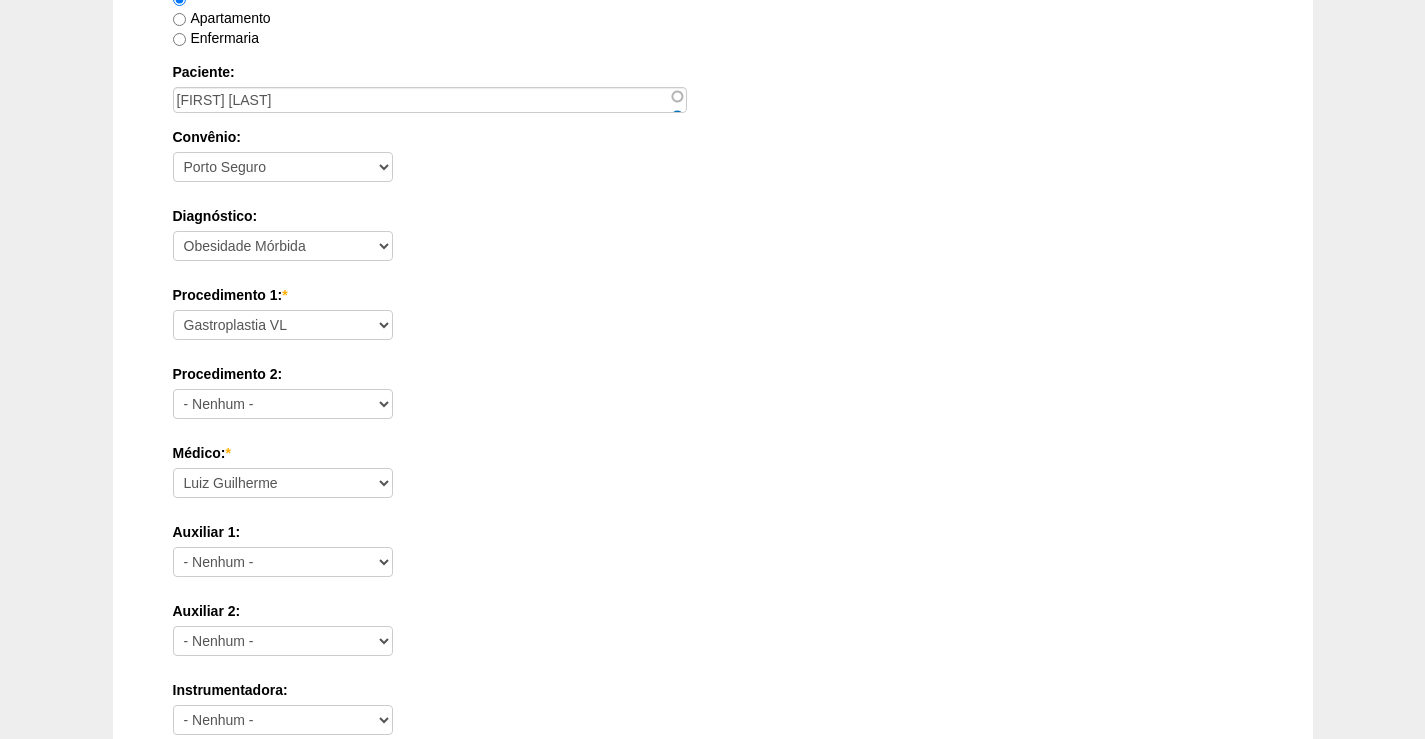 drag, startPoint x: 584, startPoint y: 483, endPoint x: 480, endPoint y: 493, distance: 104.47966 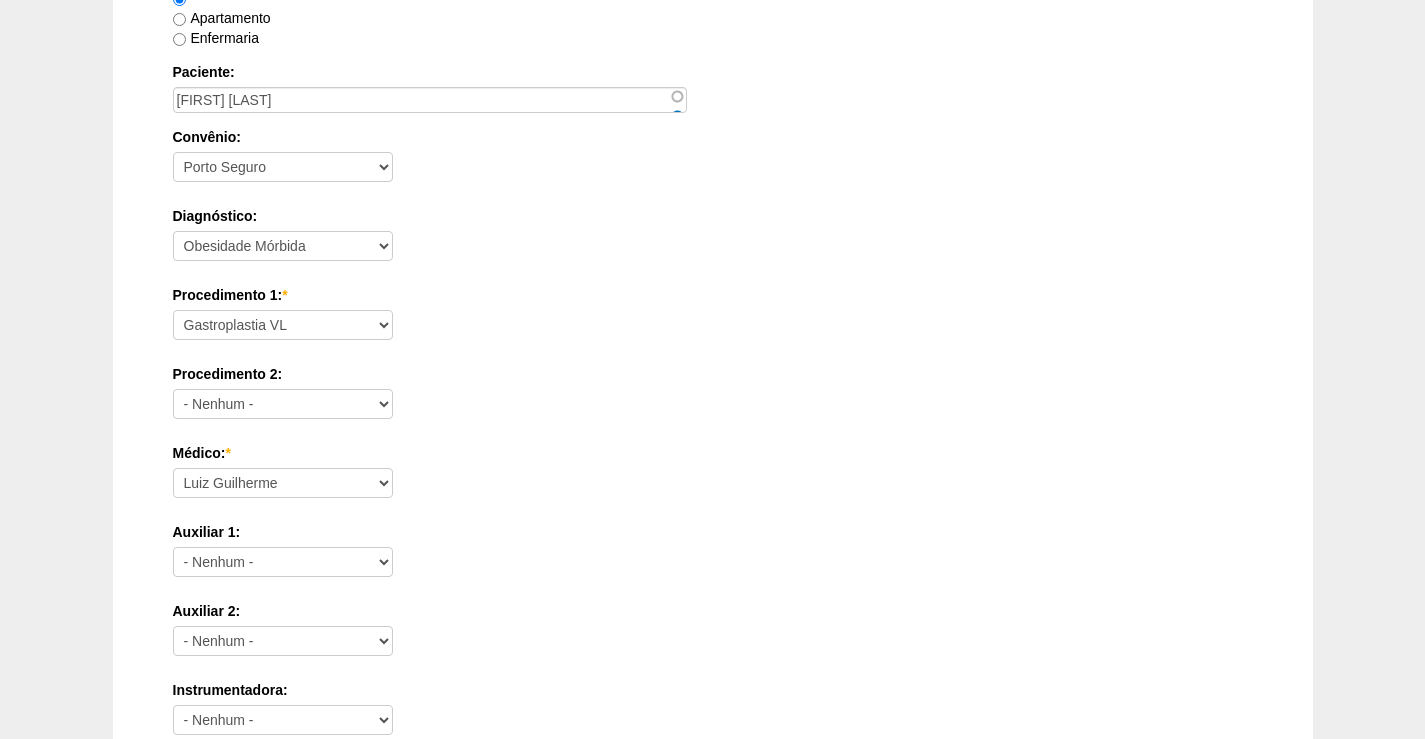 click on "Médico:  *
Ana Paula
Bruno
Felipe Rossi
Geraldo
Igor Benevides
Isabella
Juliana
Luiz Guilherme
Marcal
Murilo
Nathan
Paulo Regina
Renato Barretto
Ricardo Fernandes
Ricardo Moreno
Roberto Cury" at bounding box center [713, 475] 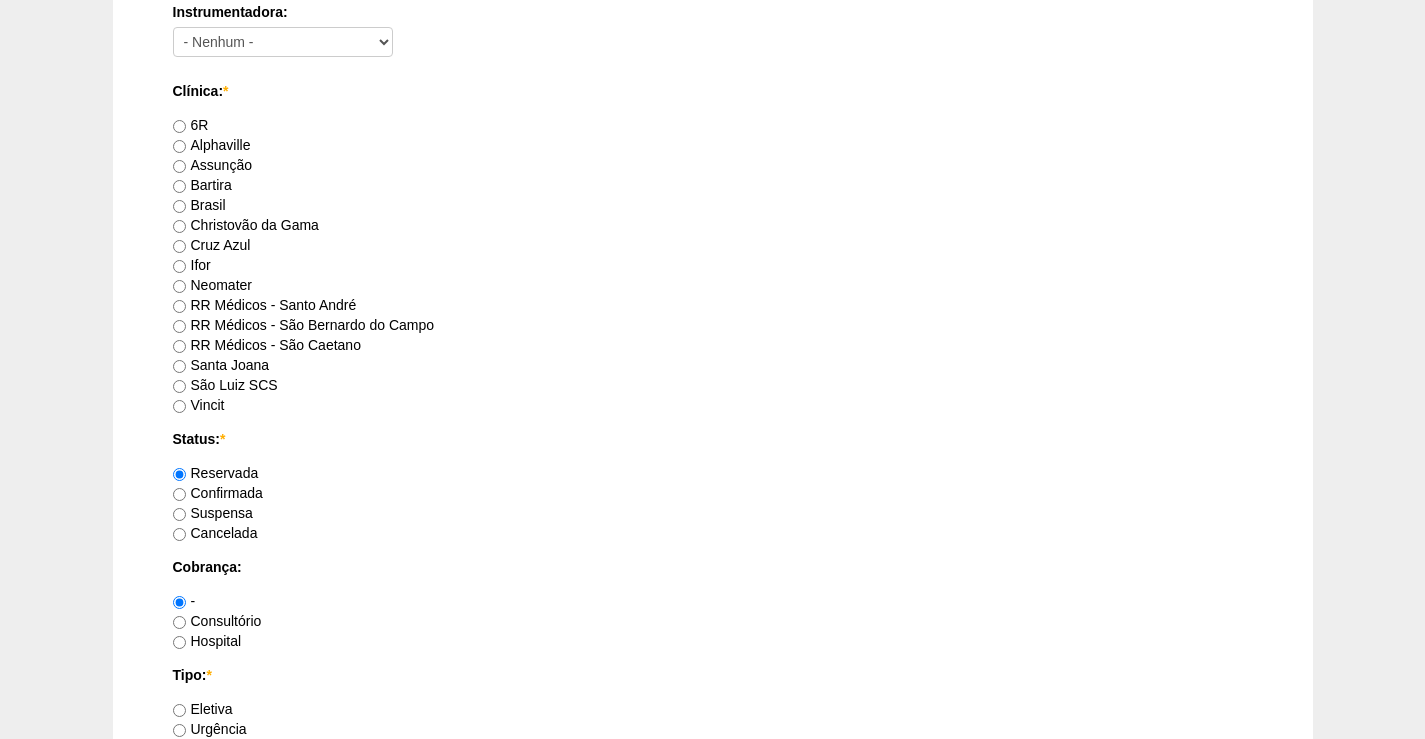scroll, scrollTop: 1100, scrollLeft: 0, axis: vertical 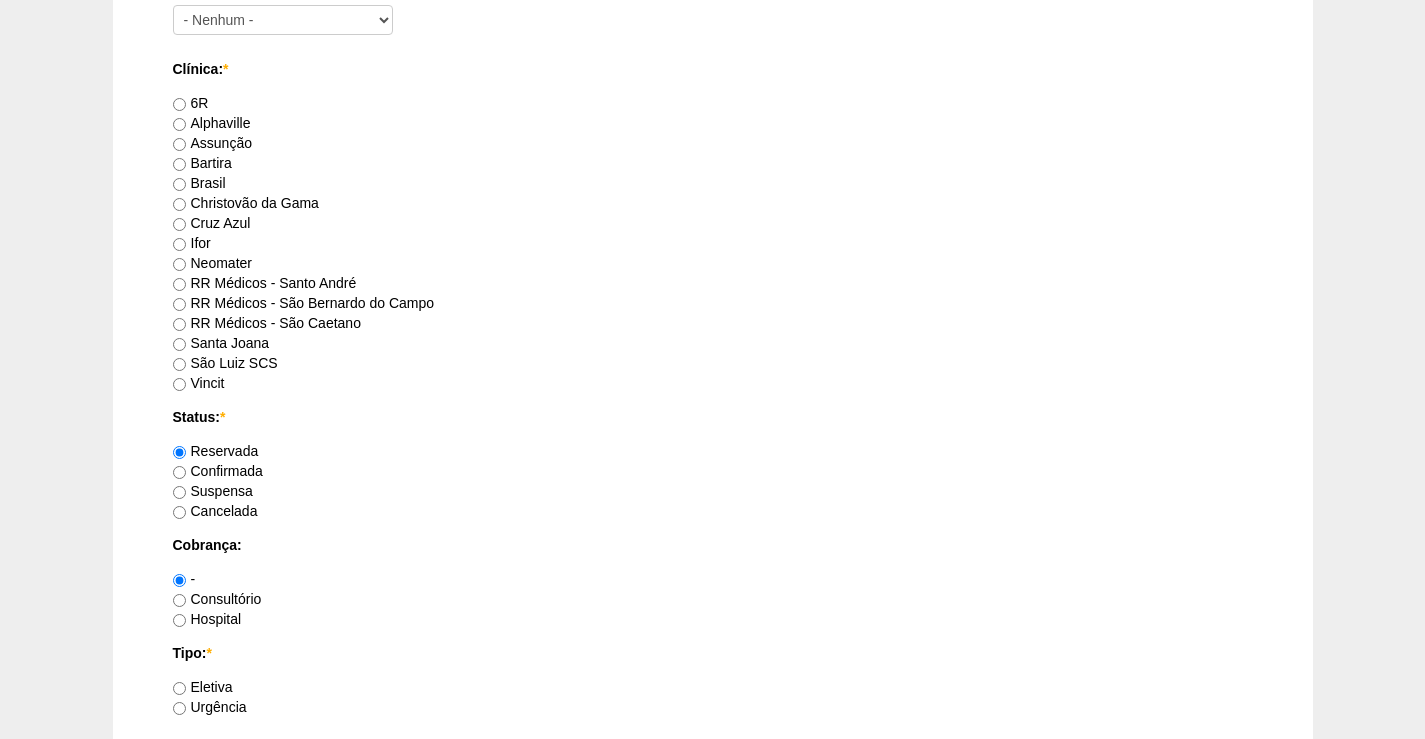 click on "RR Médicos - São Bernardo do Campo" at bounding box center (304, 303) 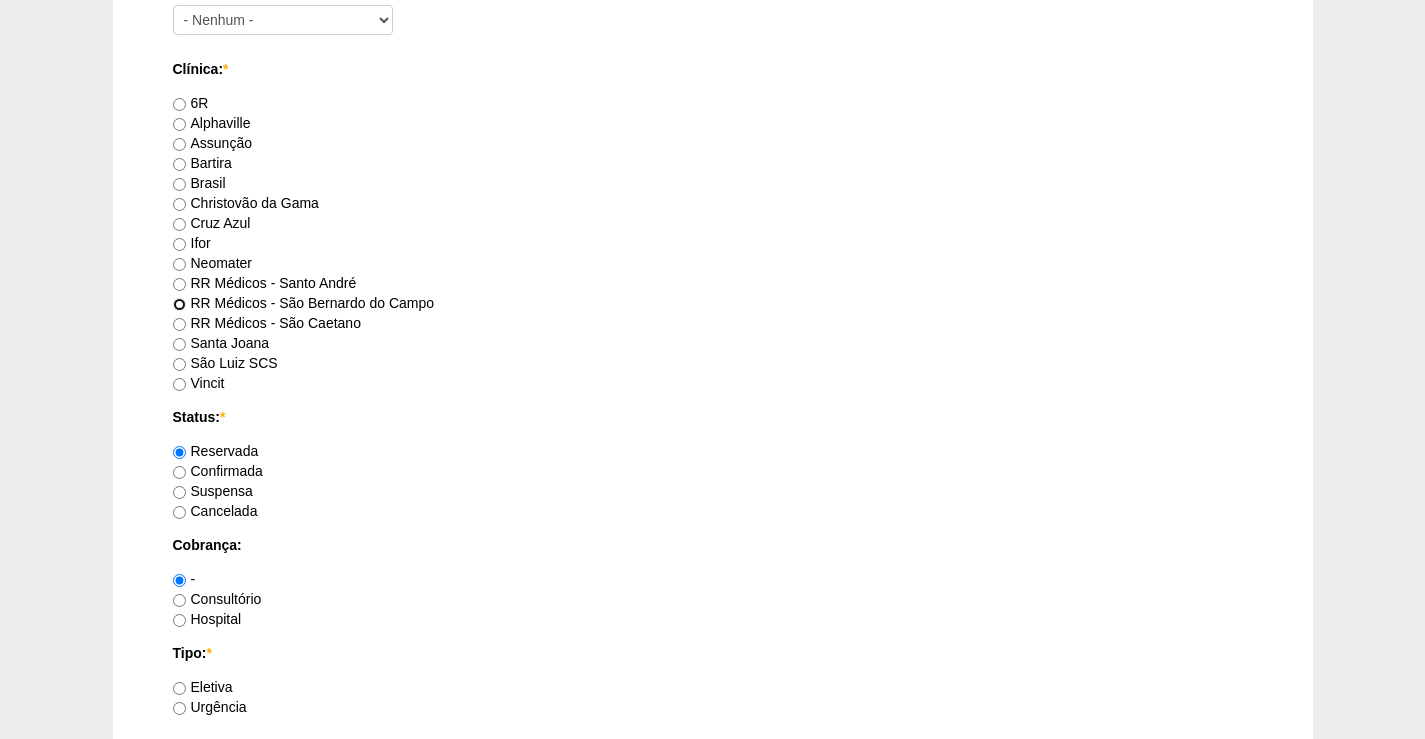 click on "RR Médicos - São Bernardo do Campo" at bounding box center (179, 304) 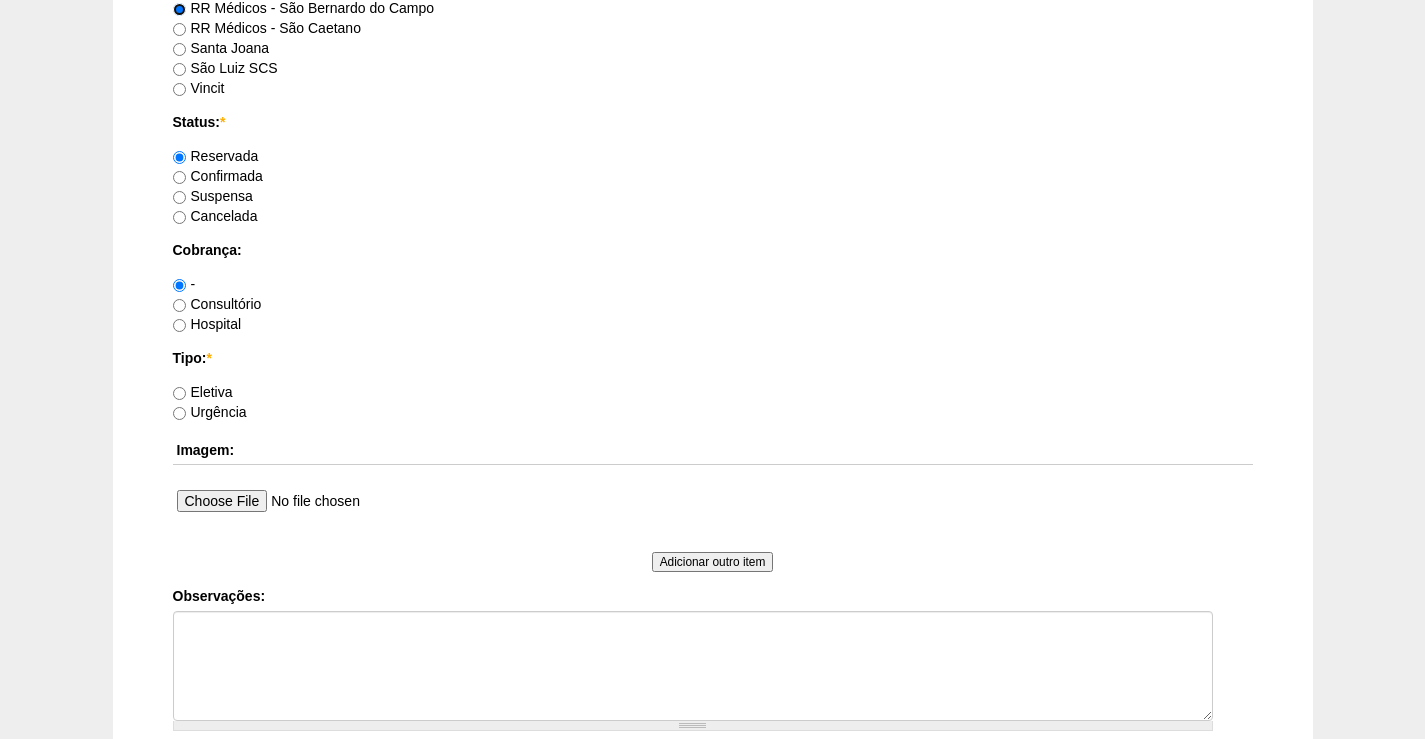 scroll, scrollTop: 1400, scrollLeft: 0, axis: vertical 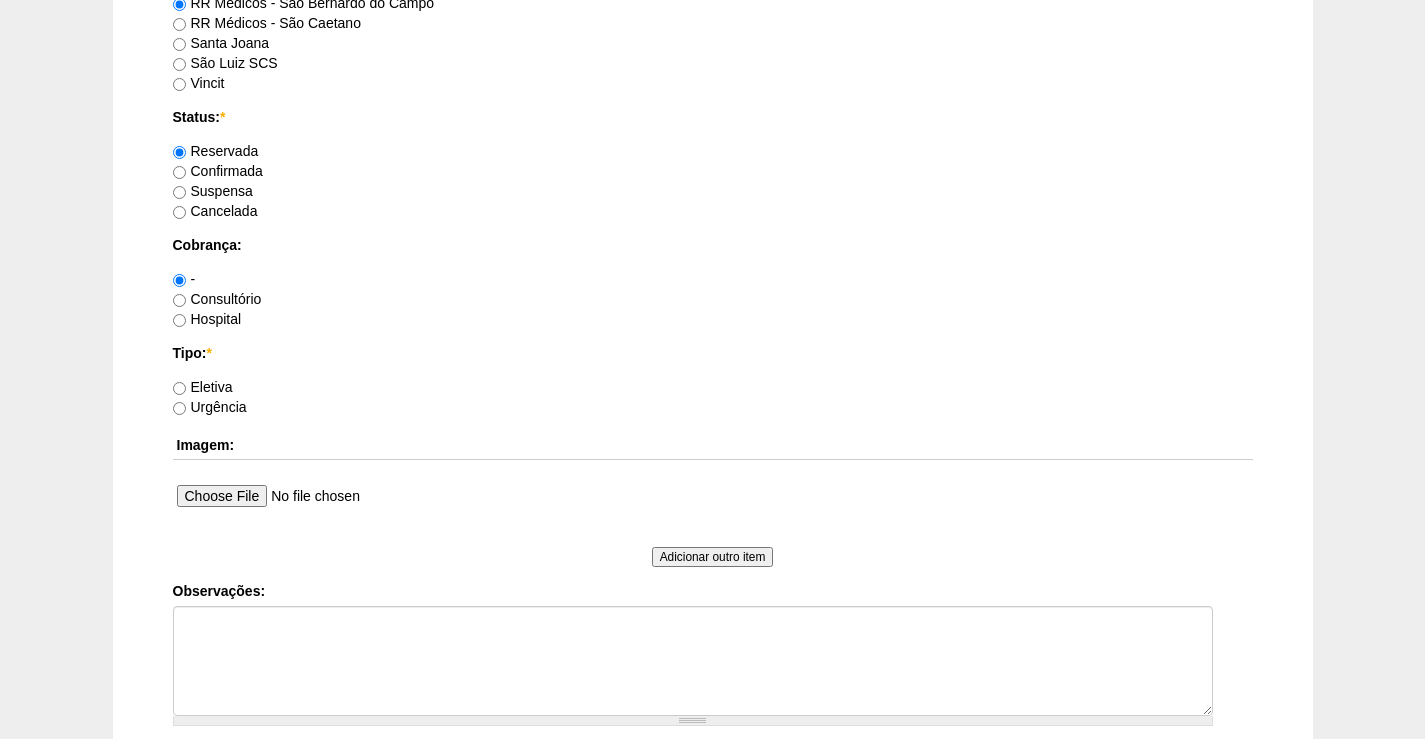 click on "Confirmada" at bounding box center [218, 171] 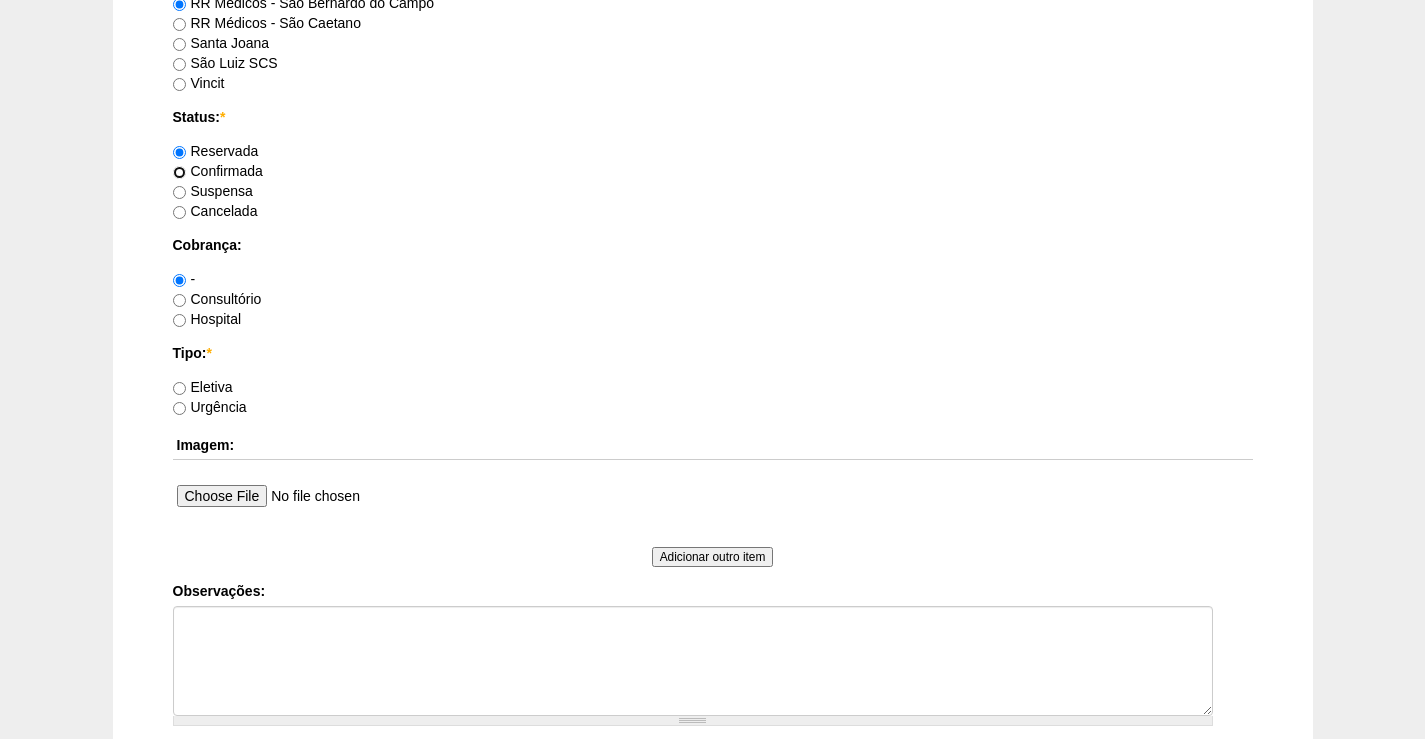 click on "Confirmada" at bounding box center (179, 172) 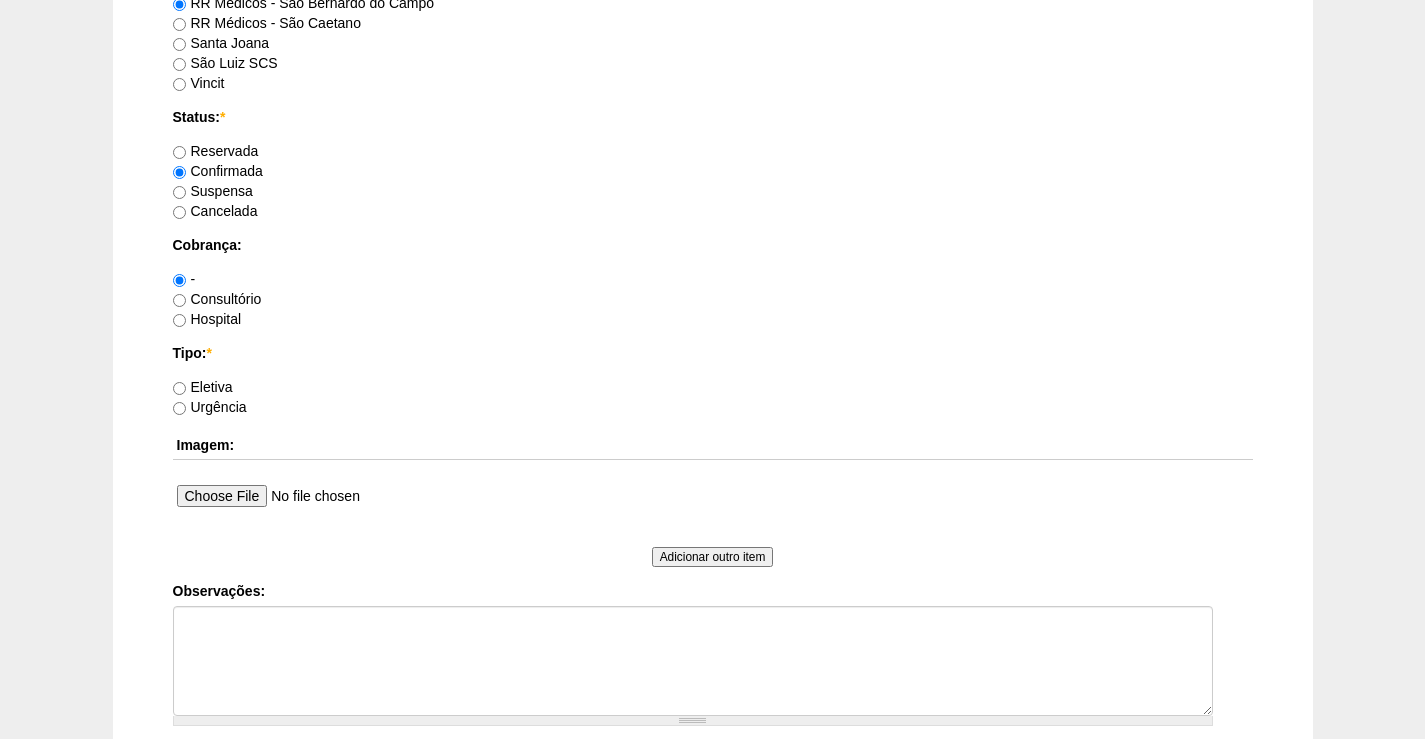 click on "Consultório" at bounding box center [217, 299] 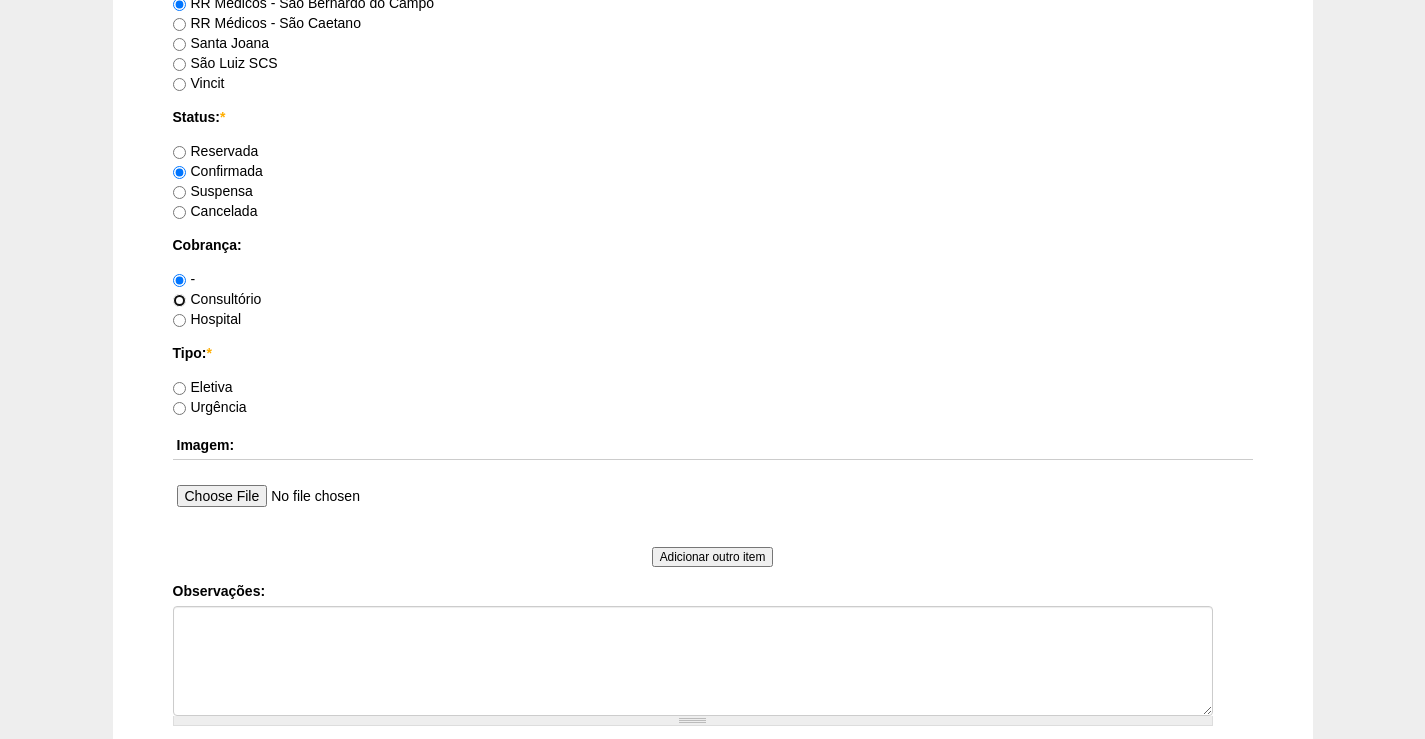 click on "Consultório" at bounding box center [179, 300] 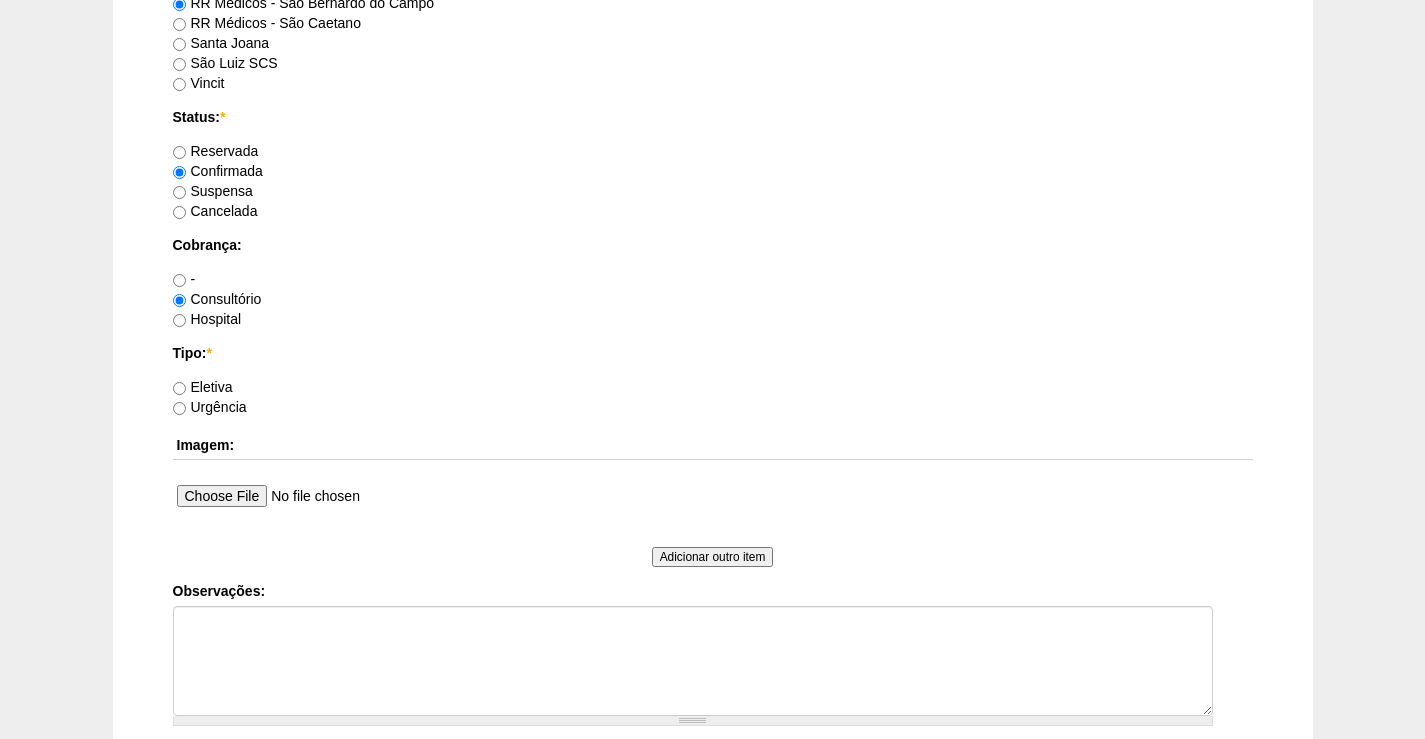 click on "Eletiva" at bounding box center (203, 387) 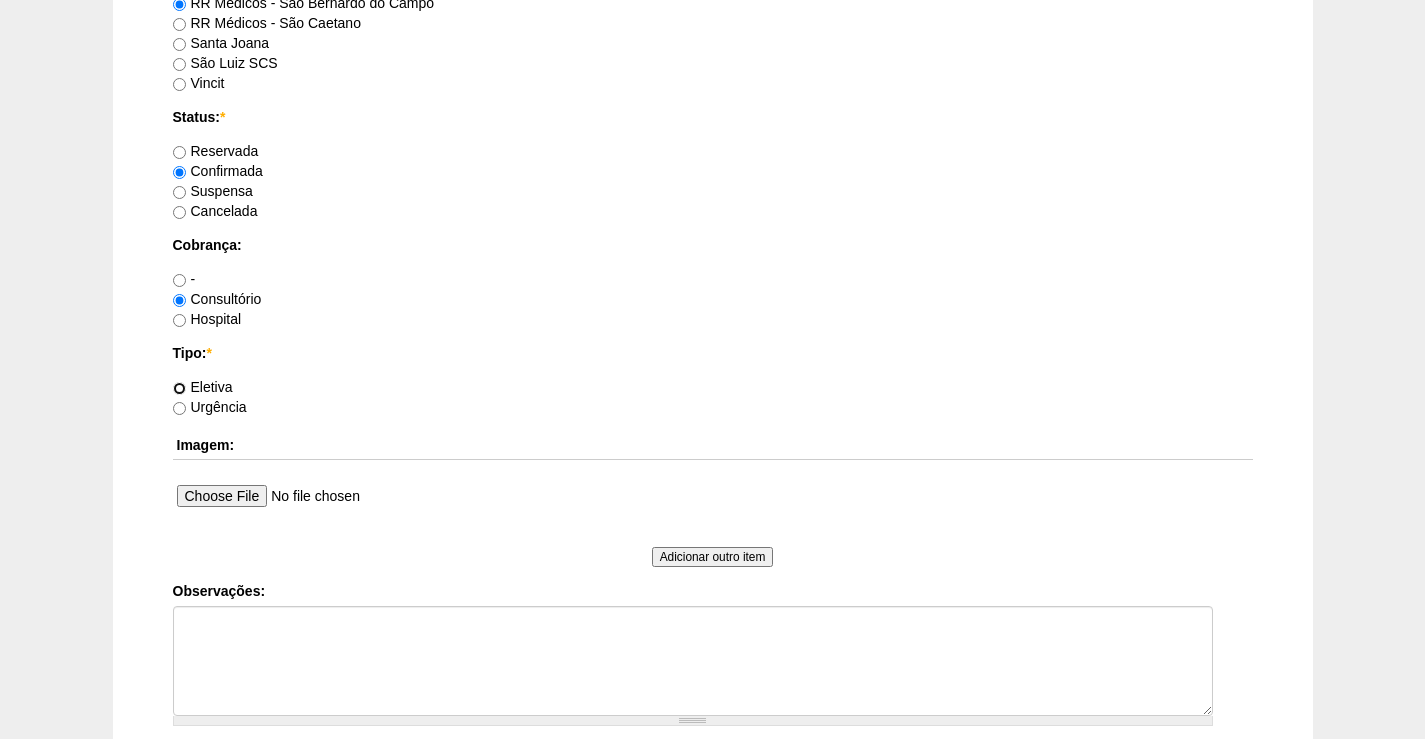 click on "Eletiva" at bounding box center (179, 388) 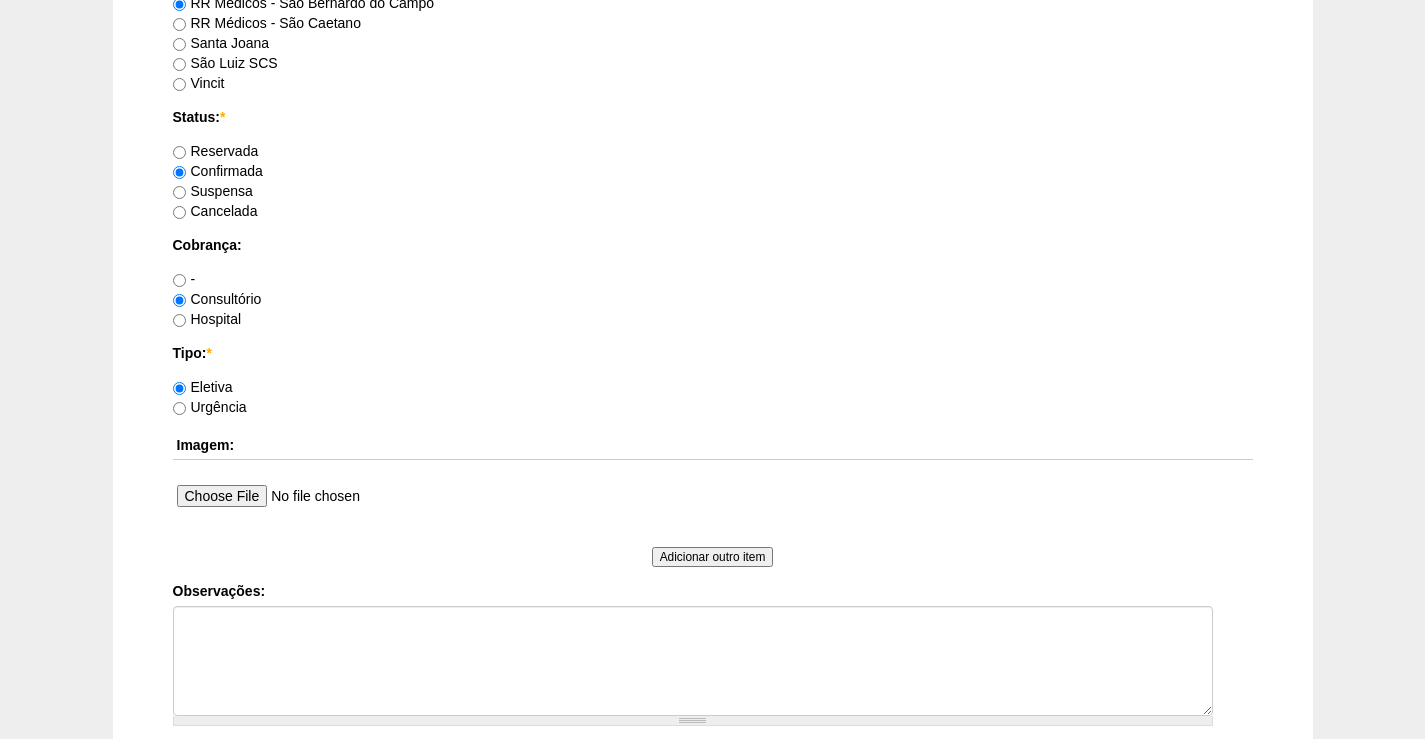 click on "Tipo:  *" at bounding box center [713, 353] 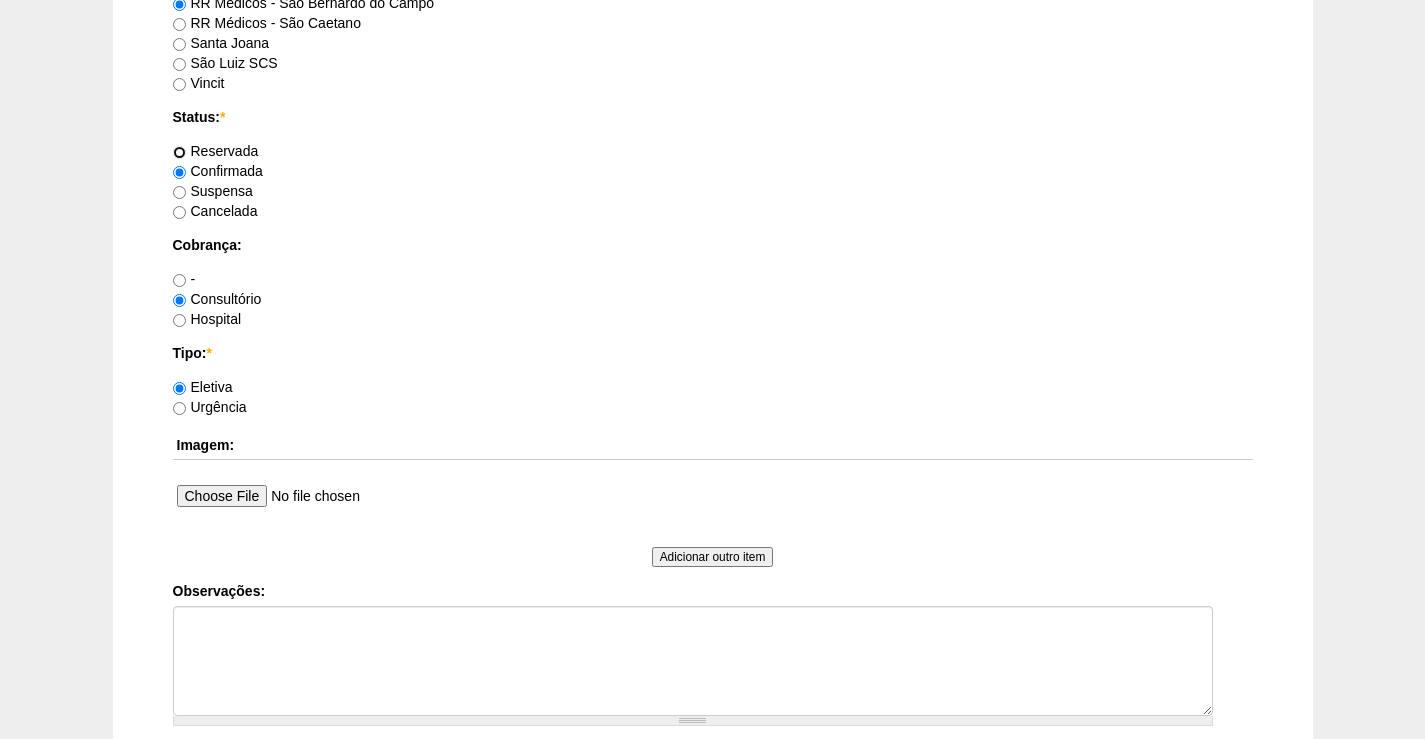 click on "Reservada" at bounding box center [179, 152] 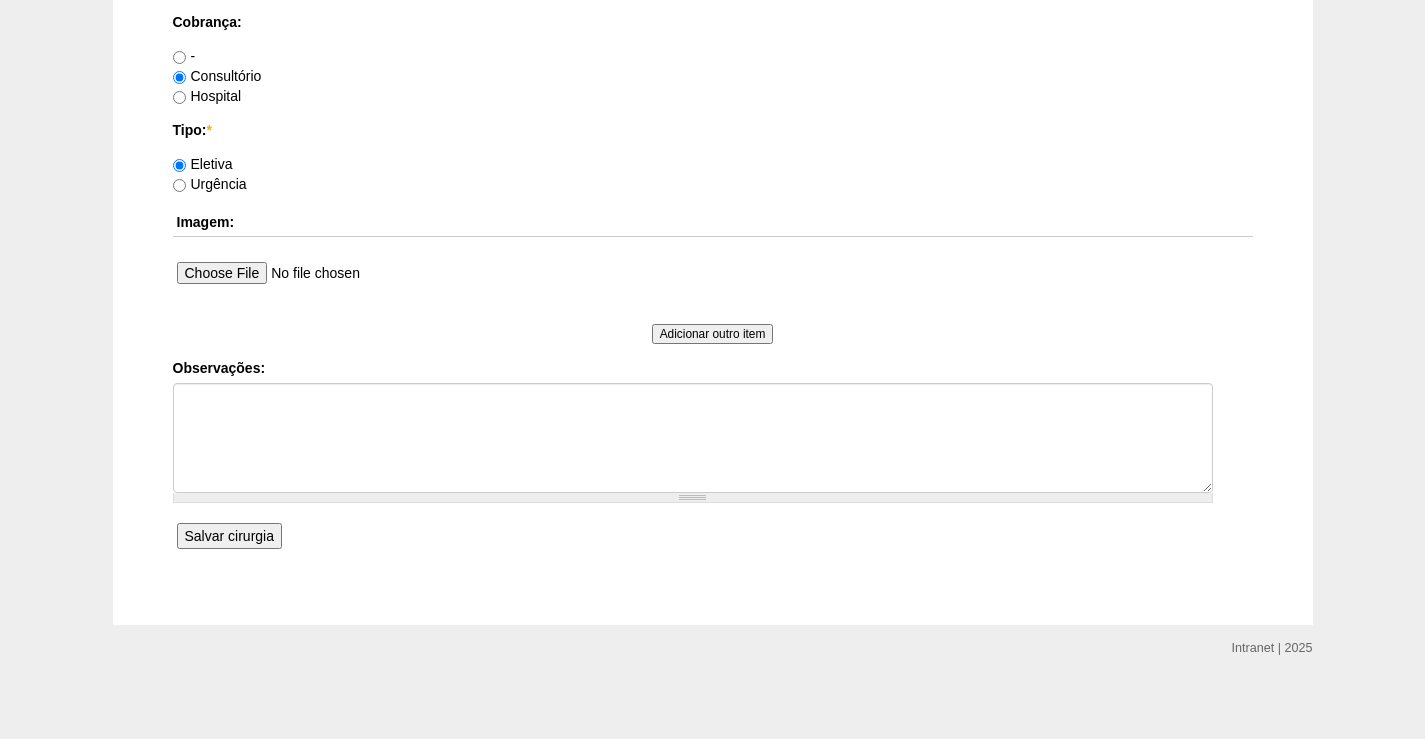 scroll, scrollTop: 1630, scrollLeft: 0, axis: vertical 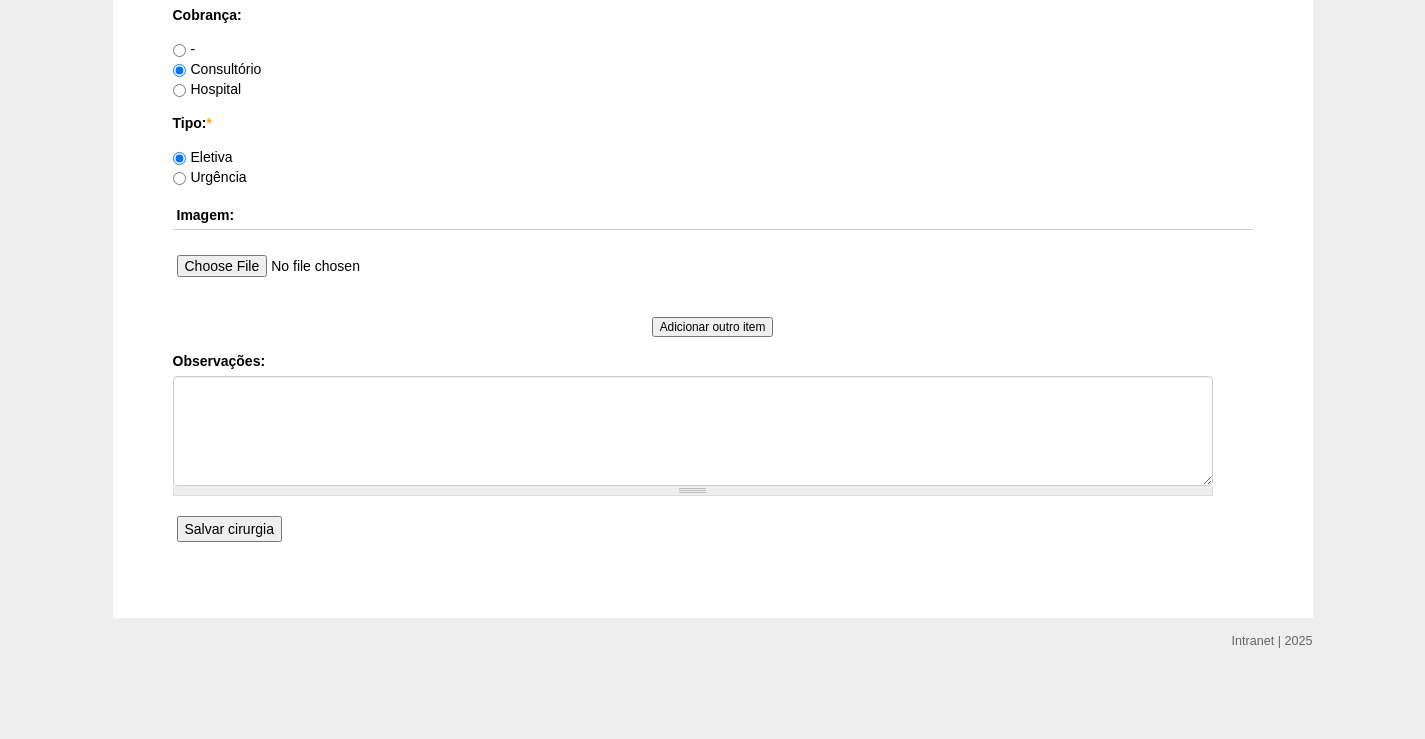 click on "Salvar cirurgia" at bounding box center (229, 529) 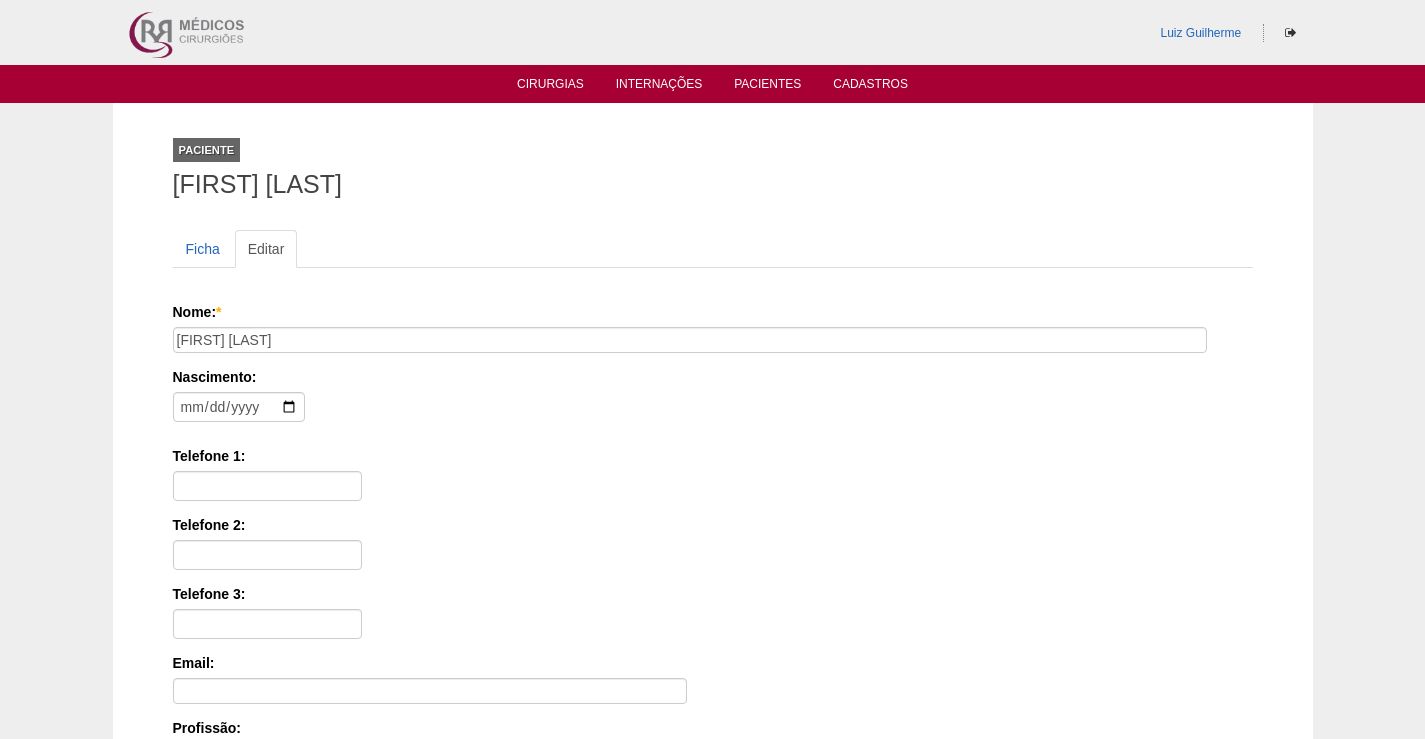 scroll, scrollTop: 0, scrollLeft: 0, axis: both 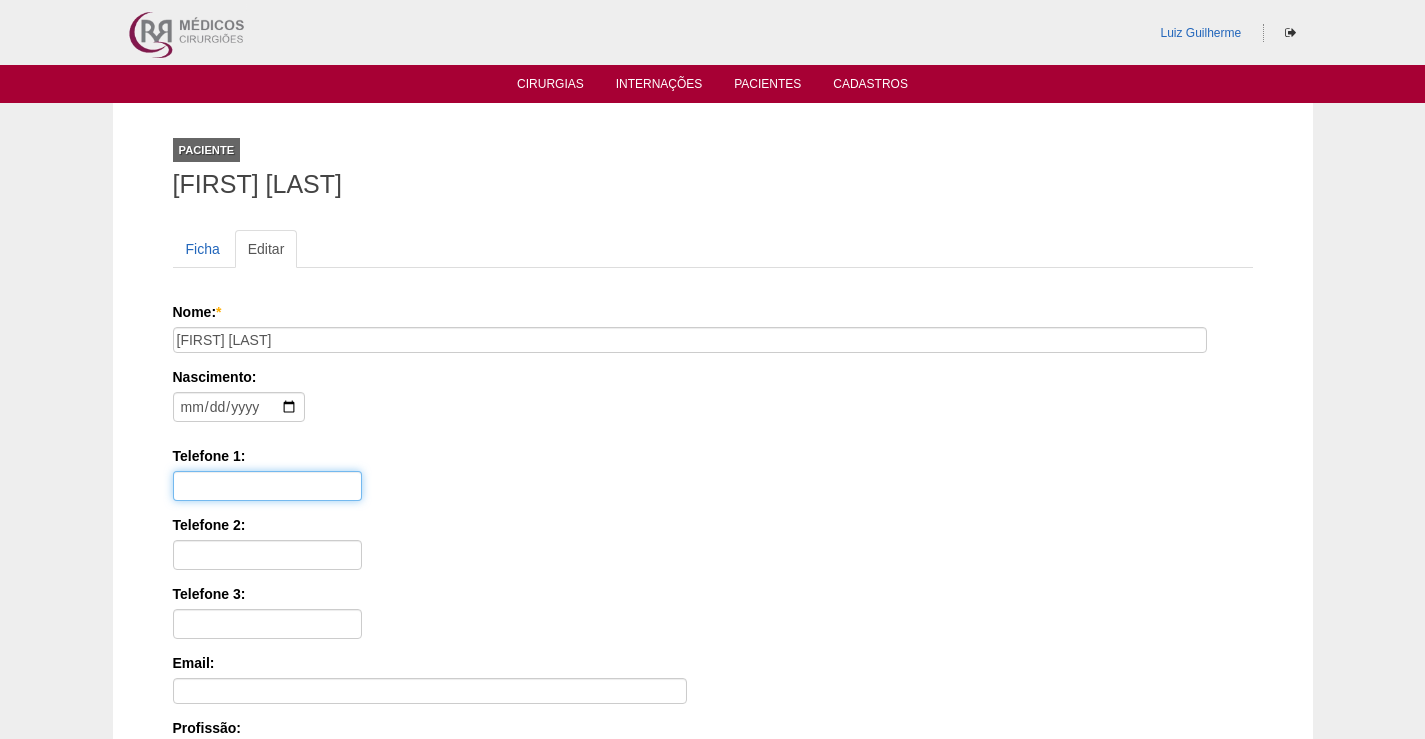 click on "Telefone 1:" at bounding box center [267, 486] 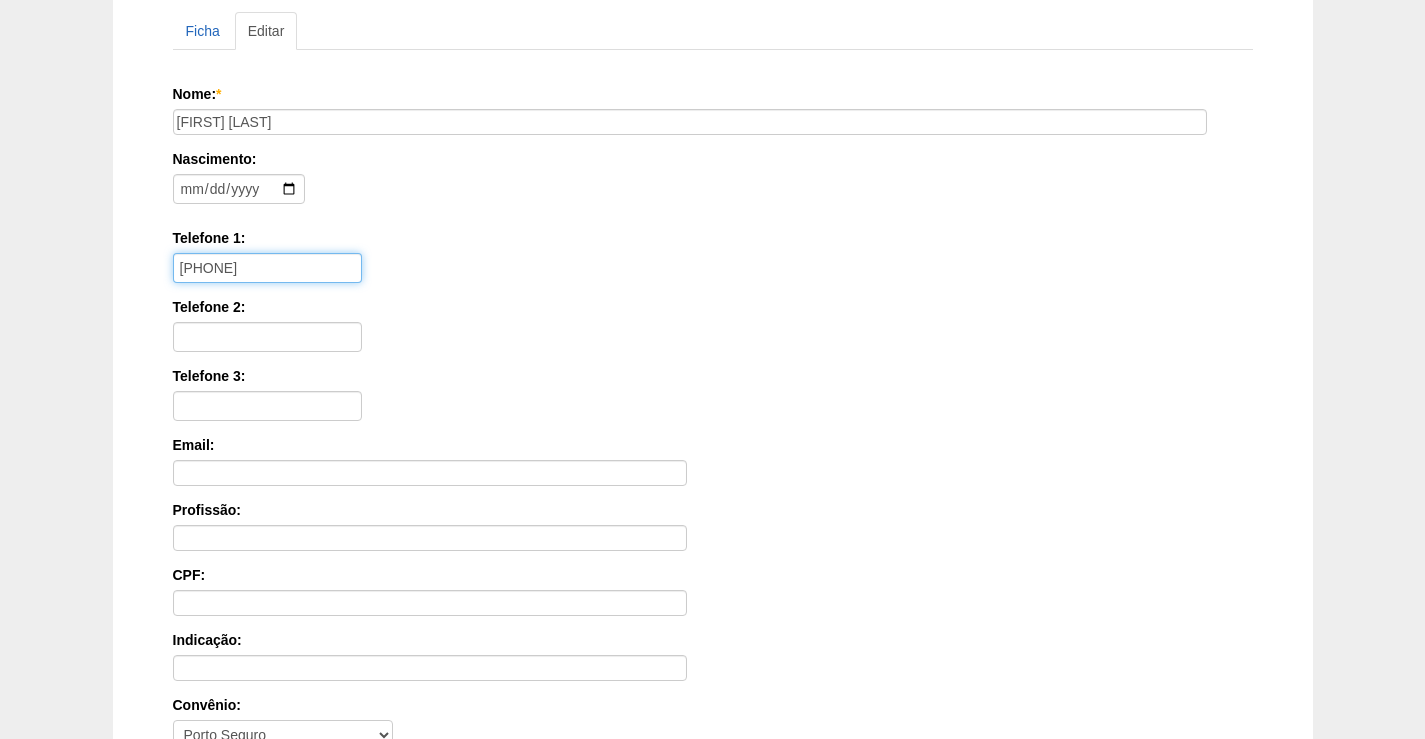 scroll, scrollTop: 482, scrollLeft: 0, axis: vertical 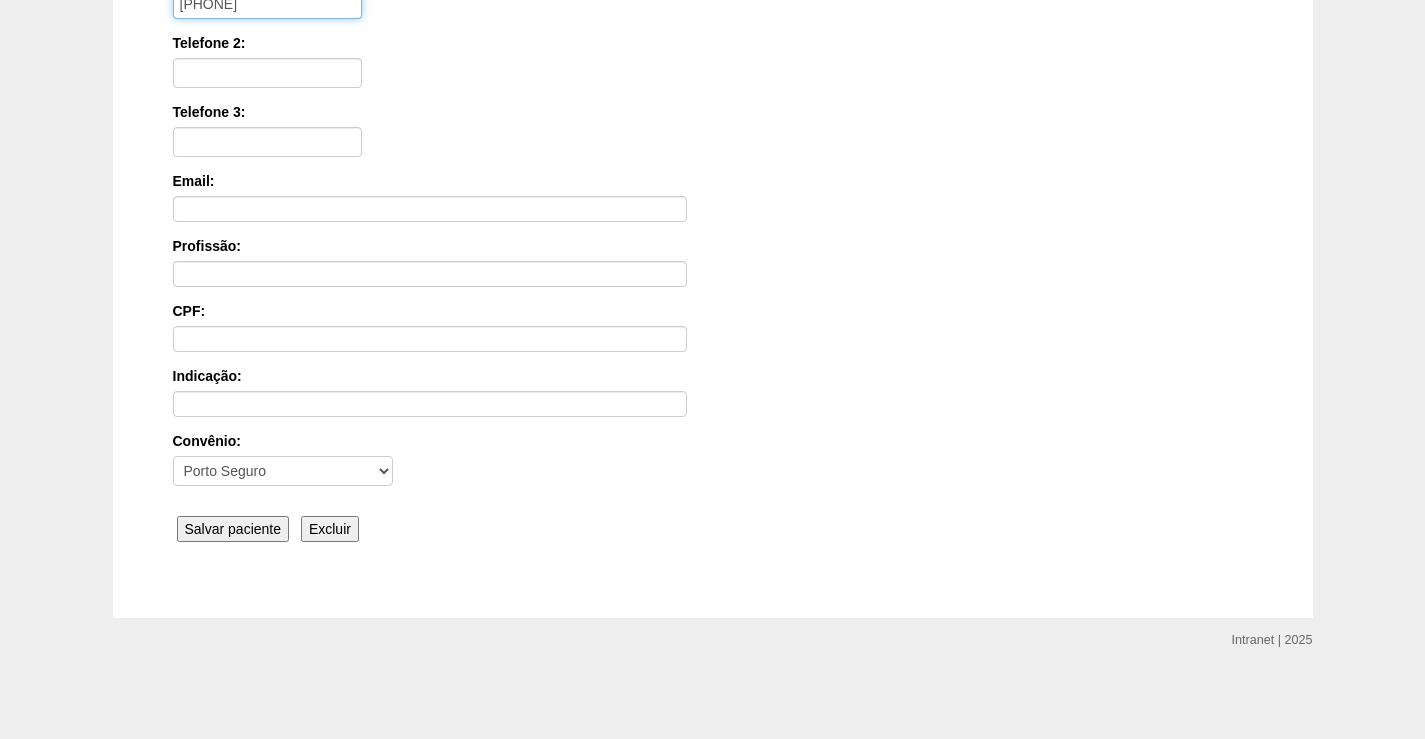 type on "11 98366-8537" 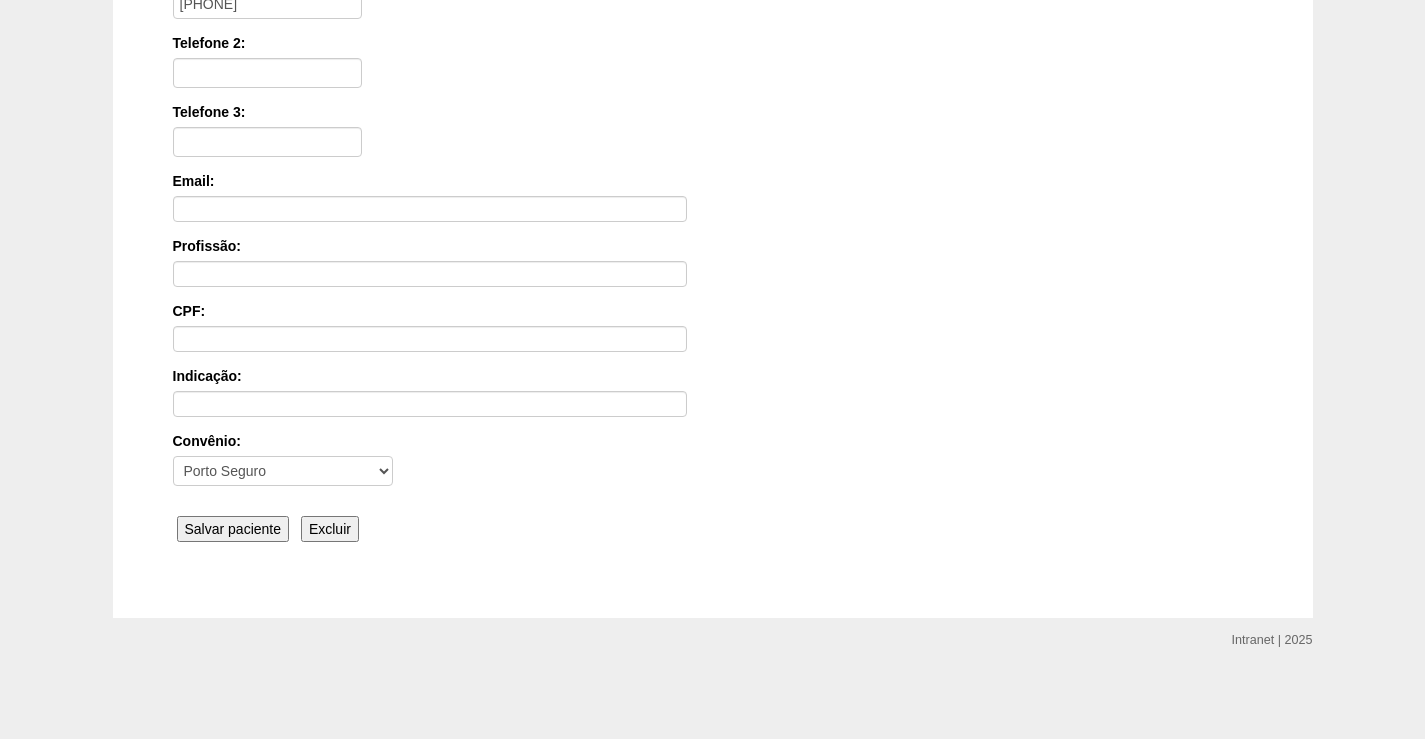 click on "Salvar paciente" at bounding box center [233, 529] 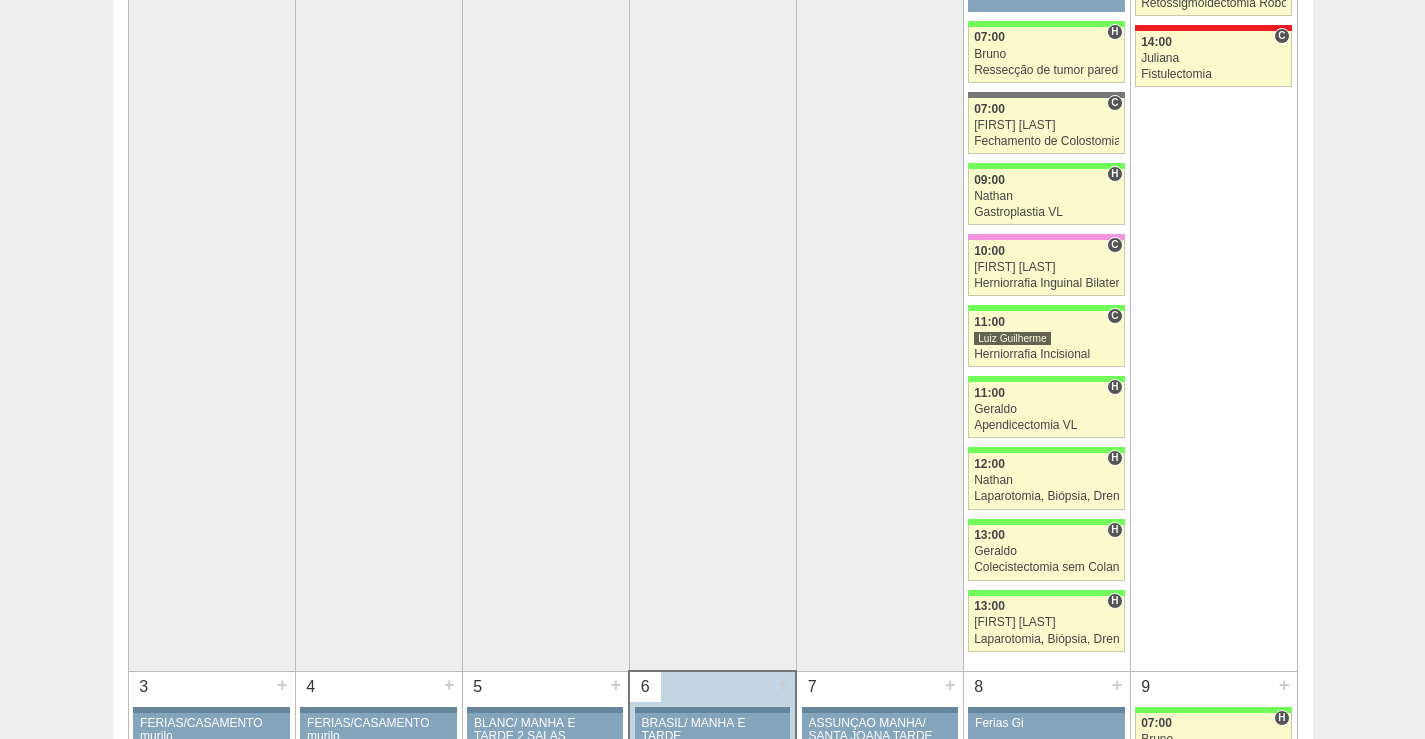 scroll, scrollTop: 100, scrollLeft: 0, axis: vertical 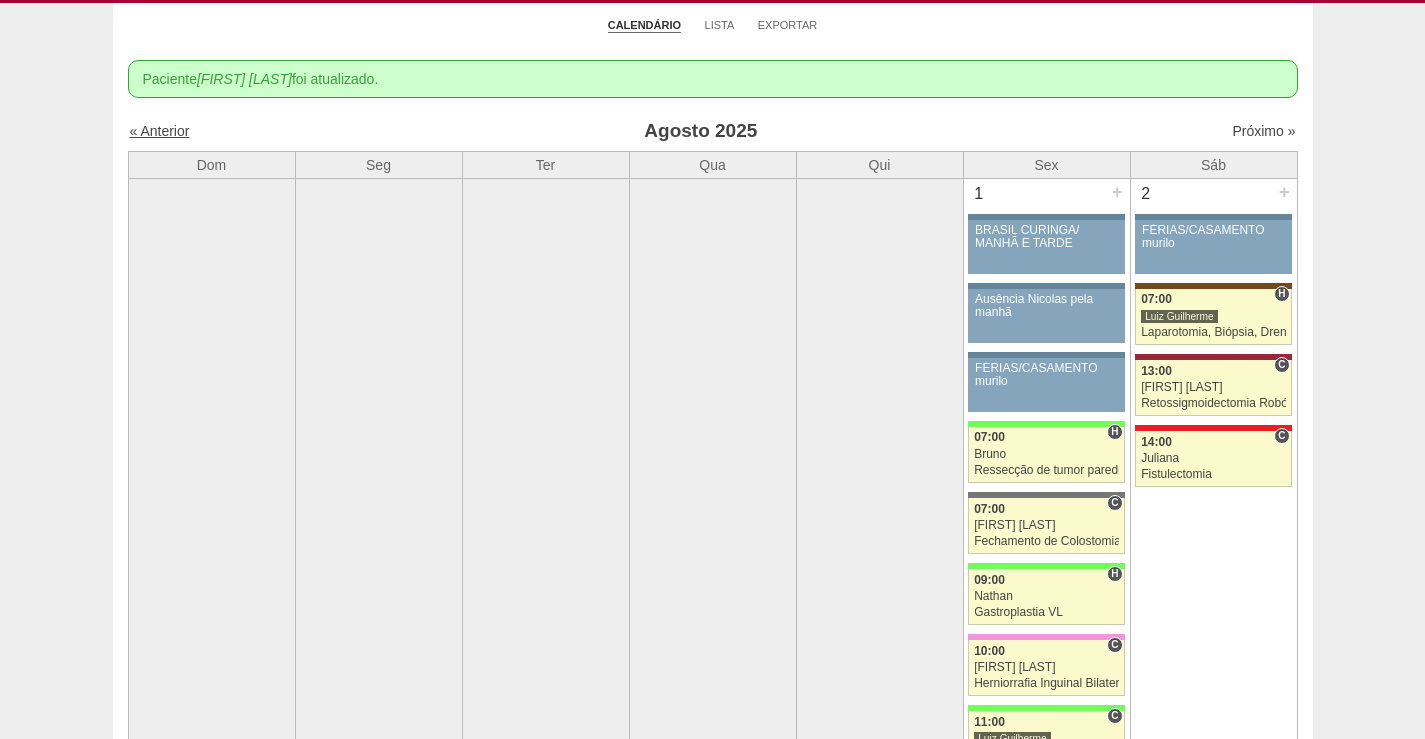 click on "« Anterior" at bounding box center (160, 131) 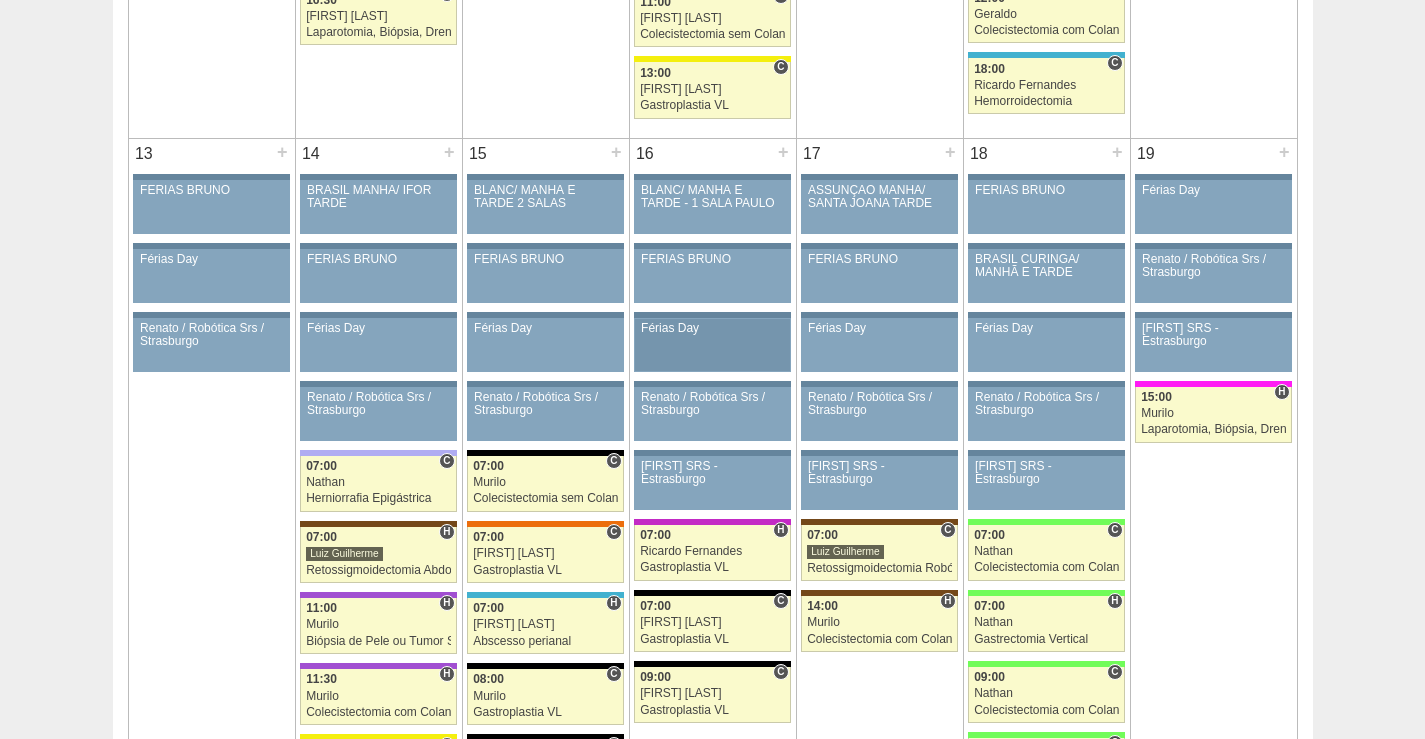 scroll, scrollTop: 2400, scrollLeft: 0, axis: vertical 